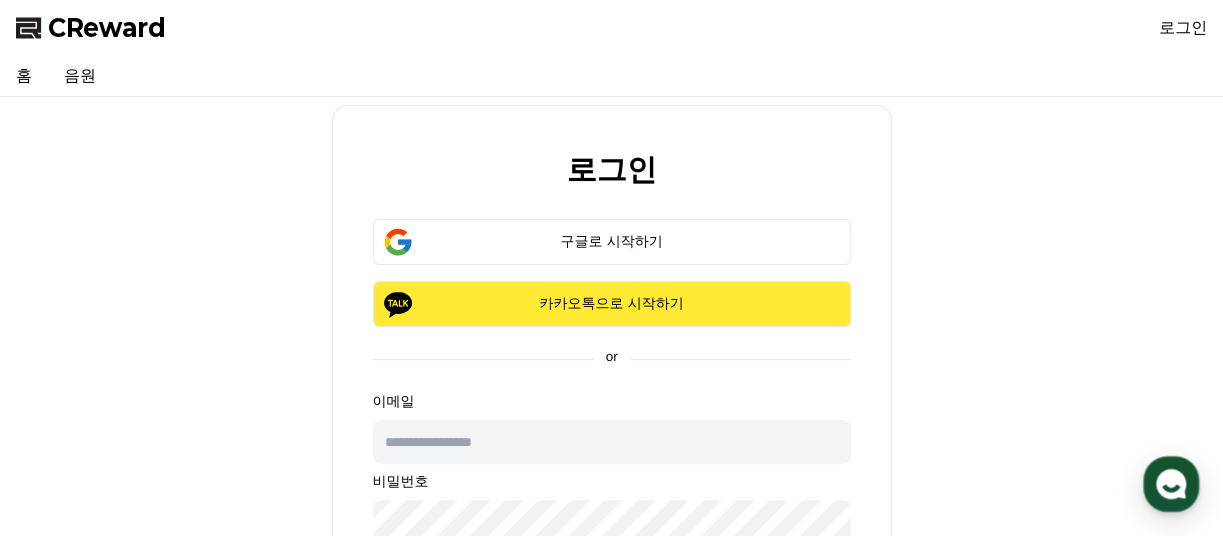 scroll, scrollTop: 0, scrollLeft: 0, axis: both 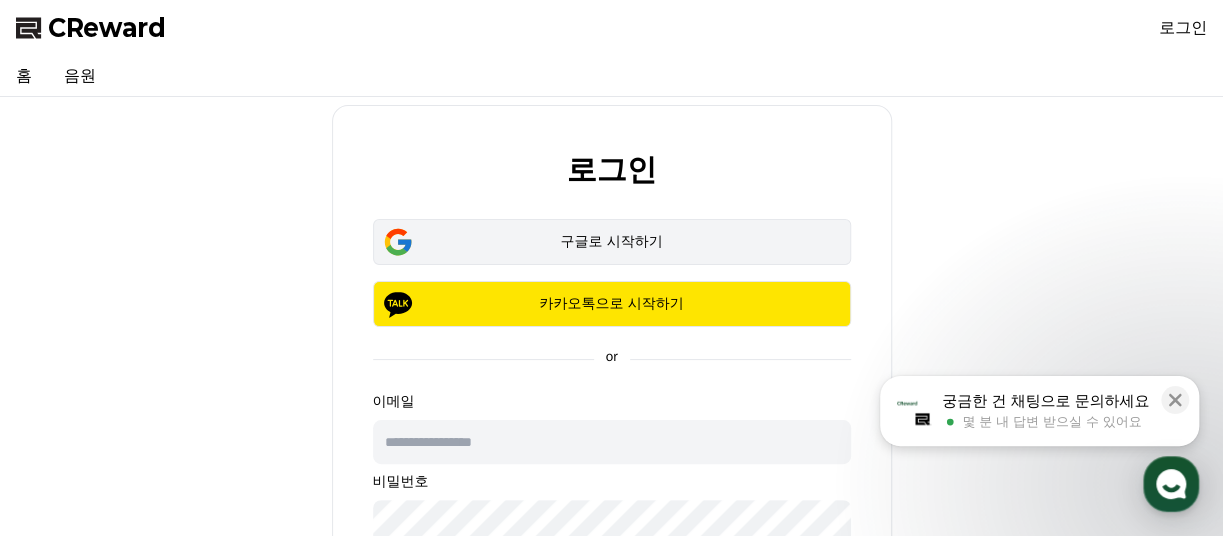 click on "구글로 시작하기" at bounding box center [612, 242] 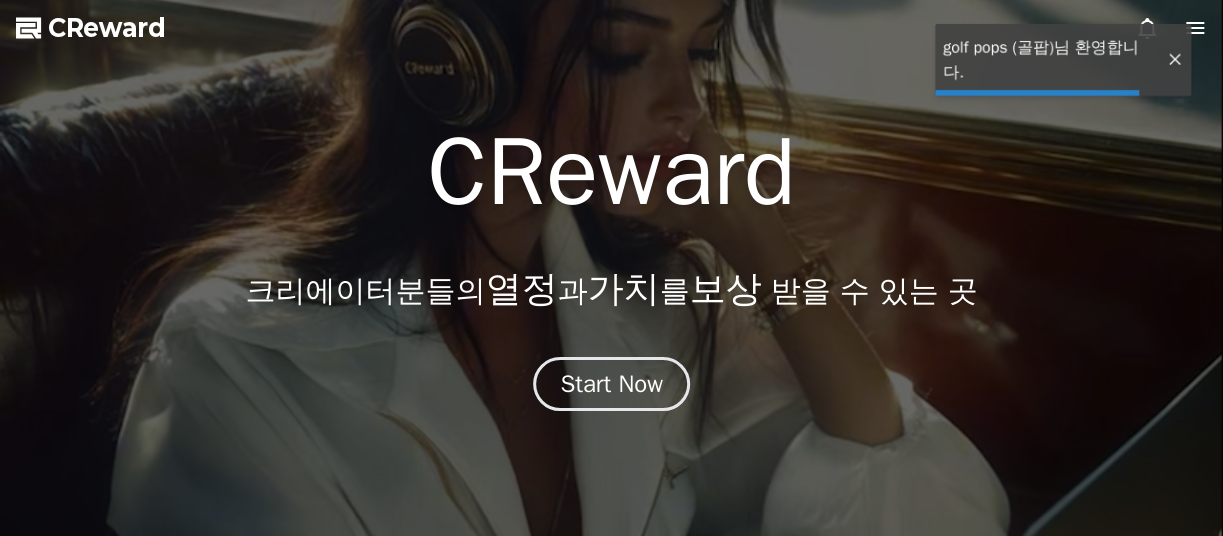 scroll, scrollTop: 0, scrollLeft: 0, axis: both 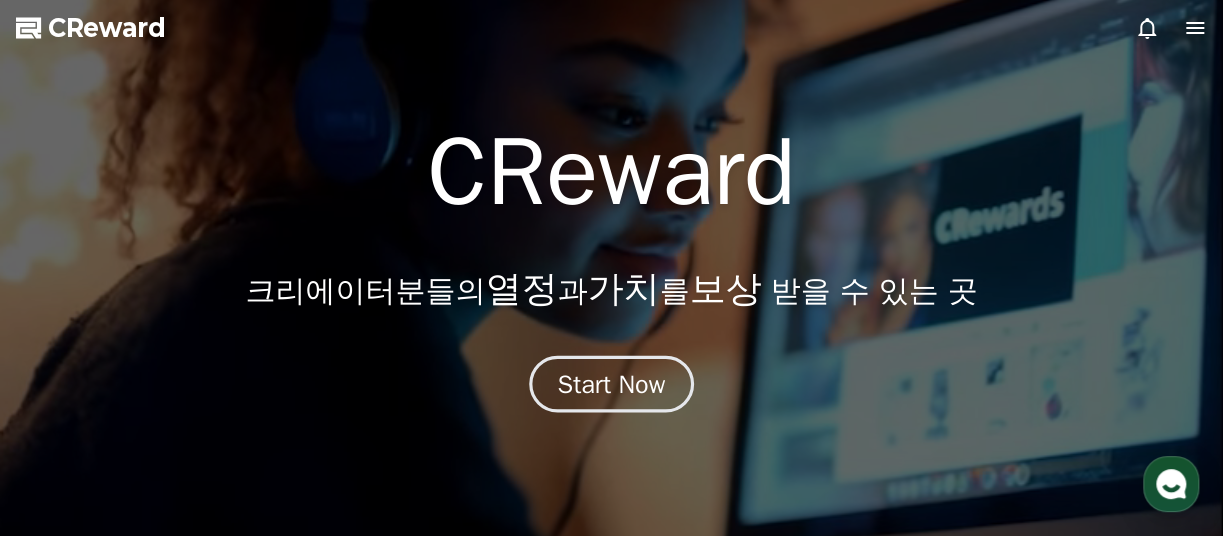 click on "Start Now" at bounding box center (612, 384) 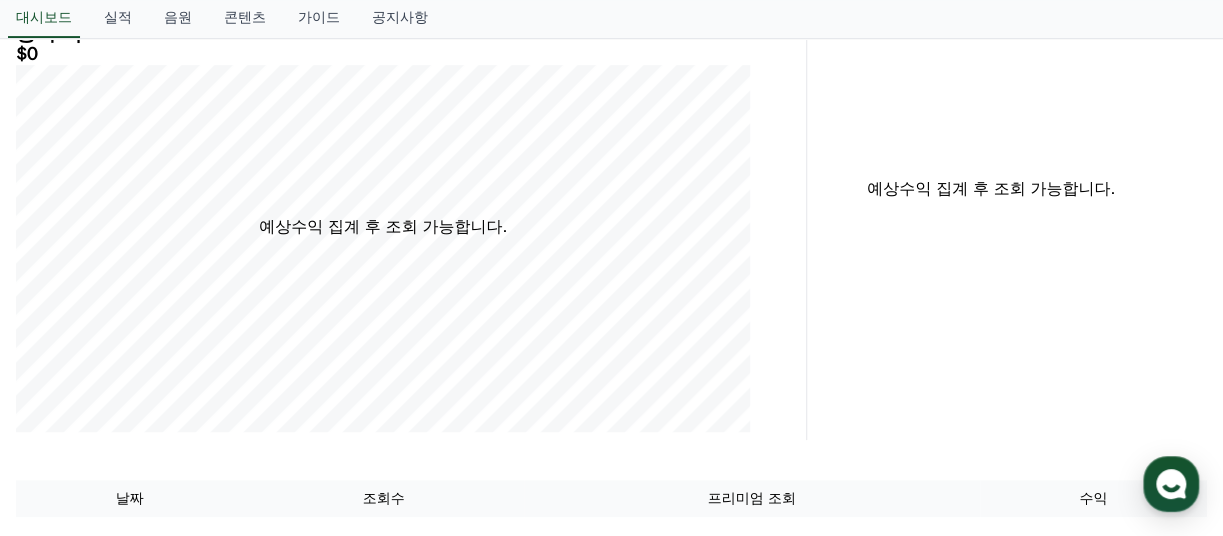 scroll, scrollTop: 0, scrollLeft: 0, axis: both 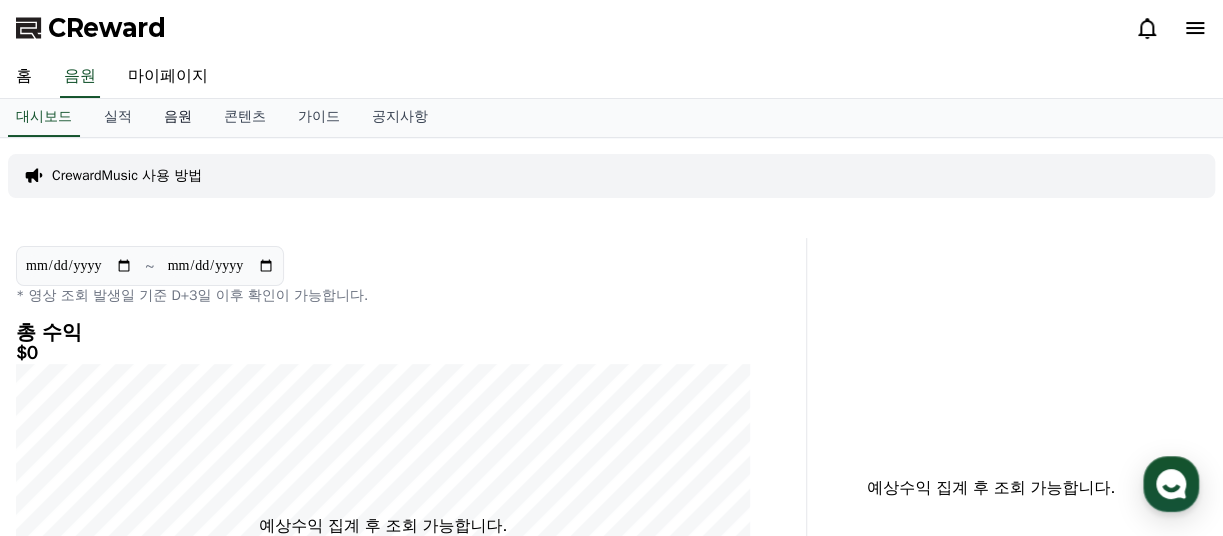 click on "음원" at bounding box center [178, 118] 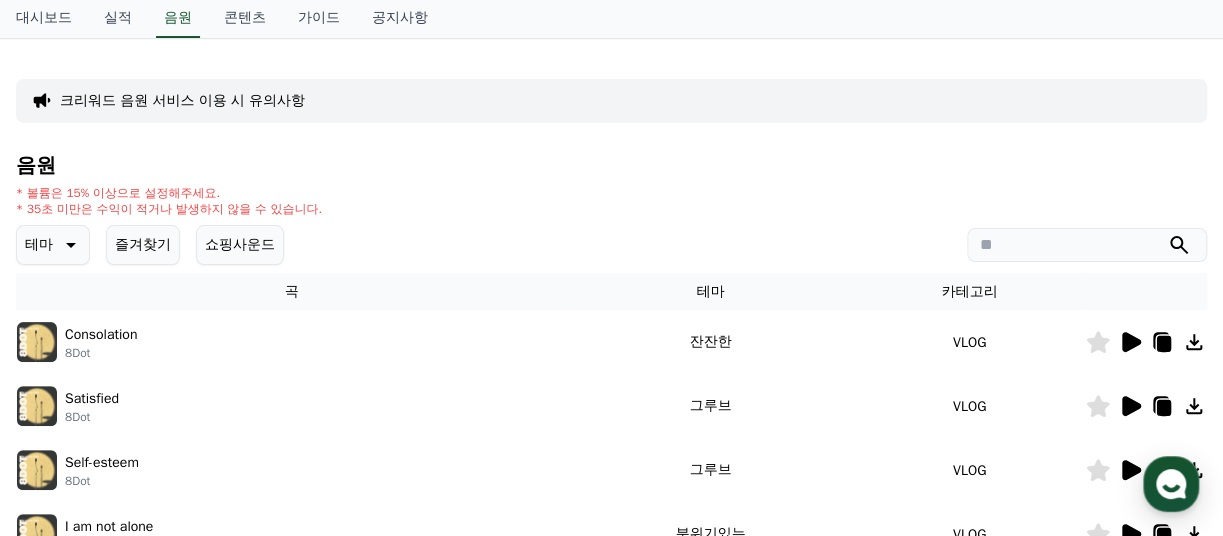 scroll, scrollTop: 299, scrollLeft: 0, axis: vertical 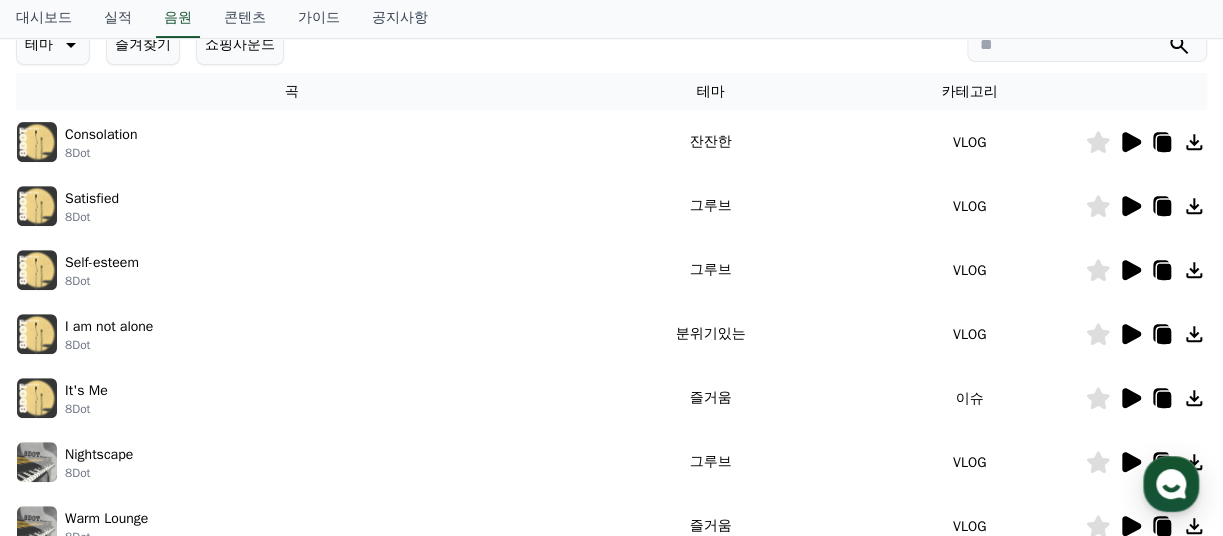 click 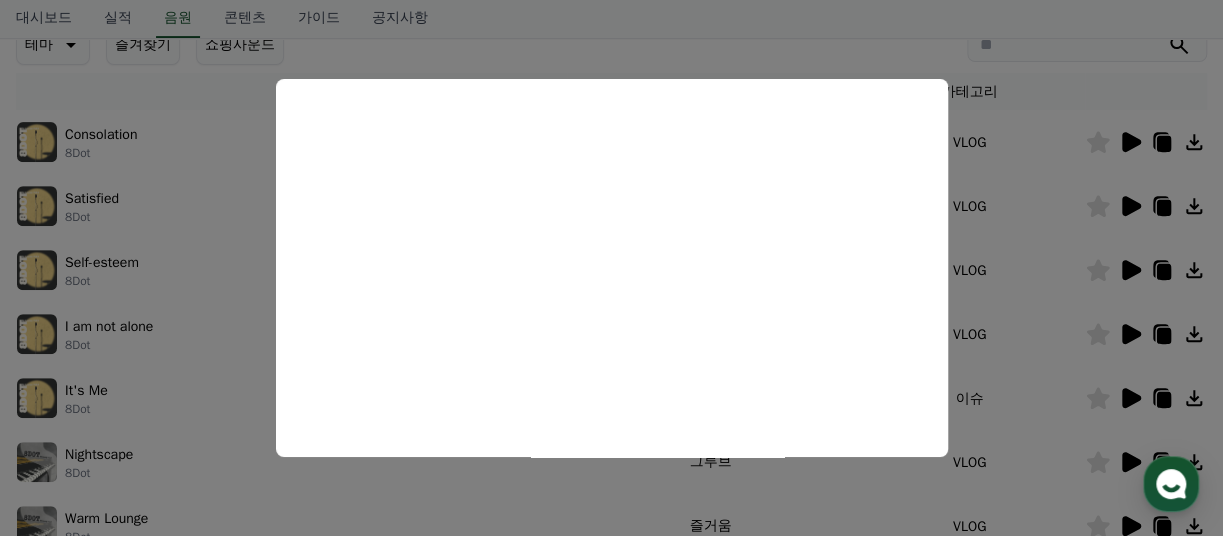 click at bounding box center (611, 268) 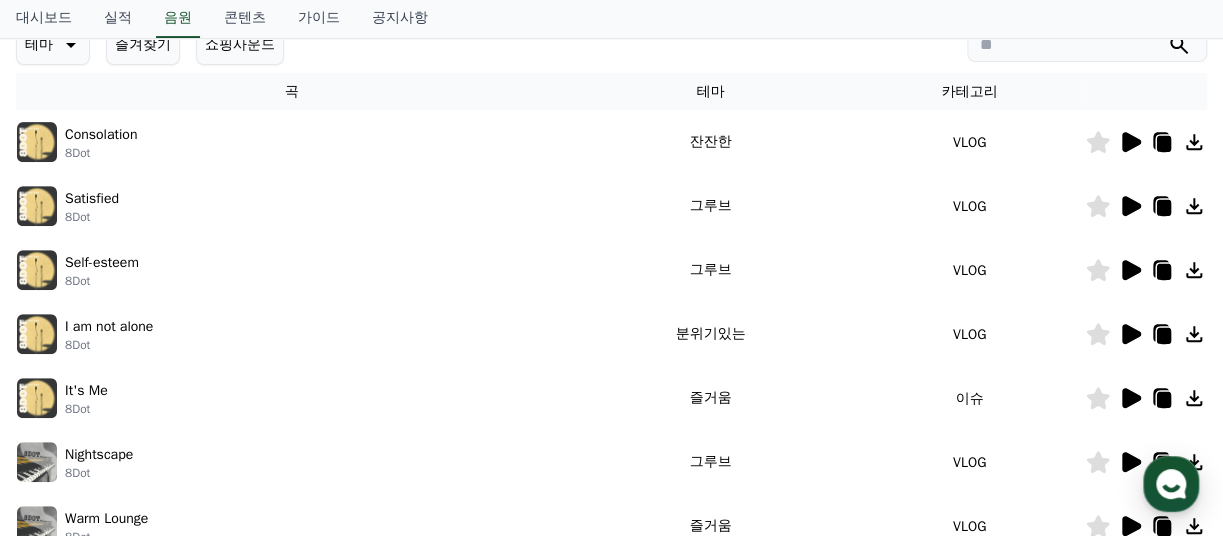 scroll, scrollTop: 400, scrollLeft: 0, axis: vertical 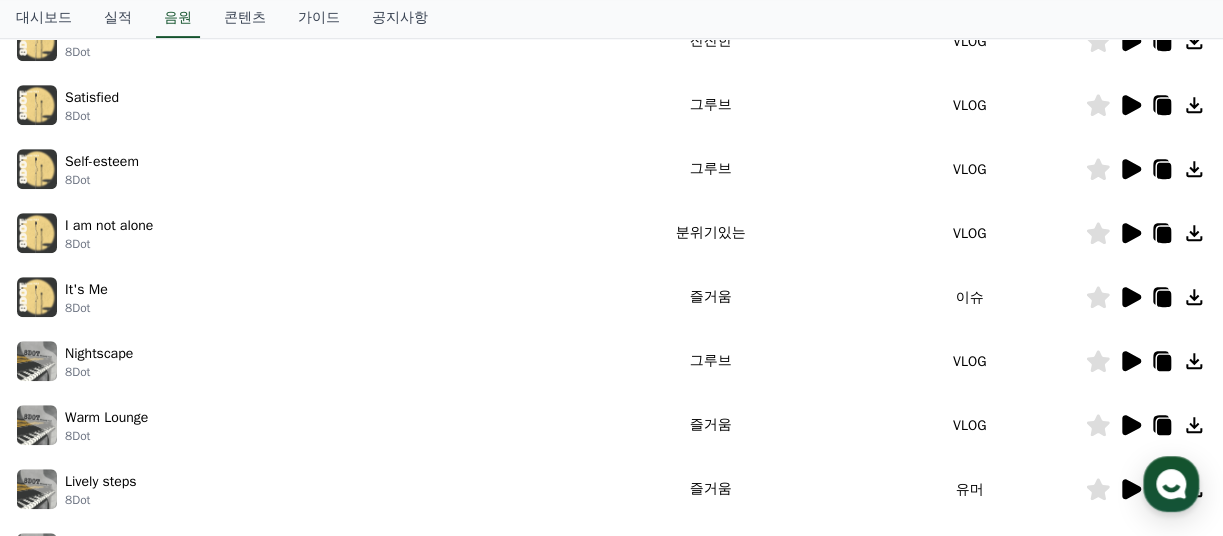 click 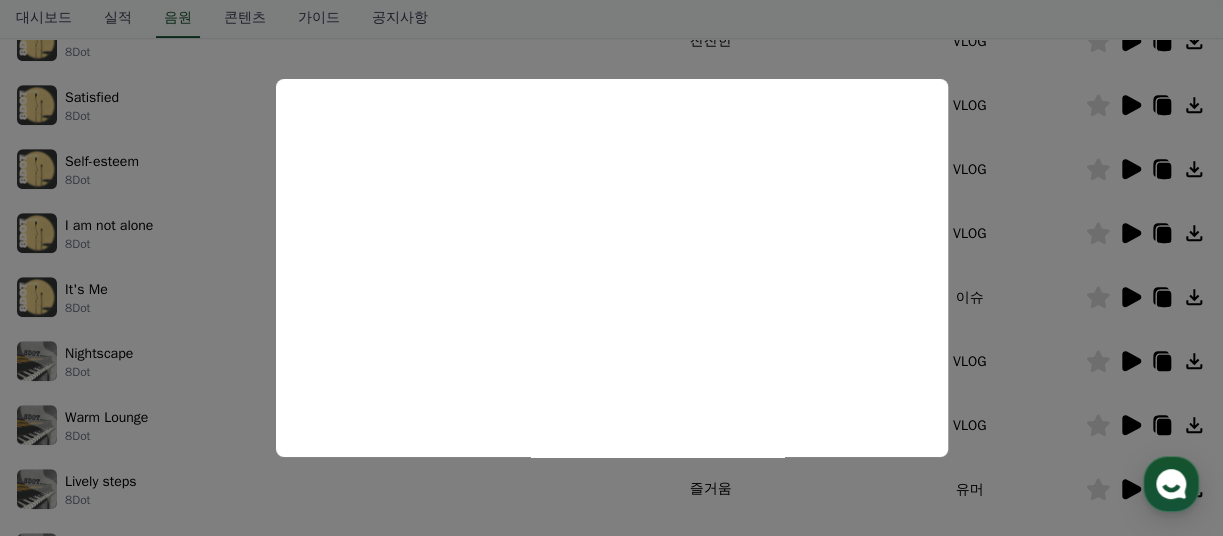 click at bounding box center (611, 268) 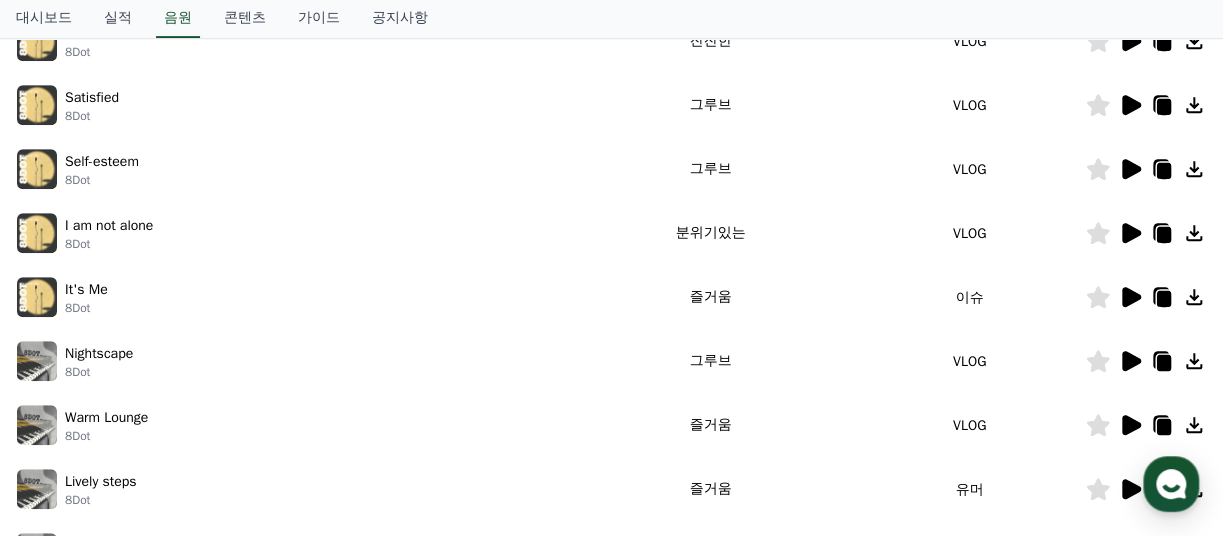 click 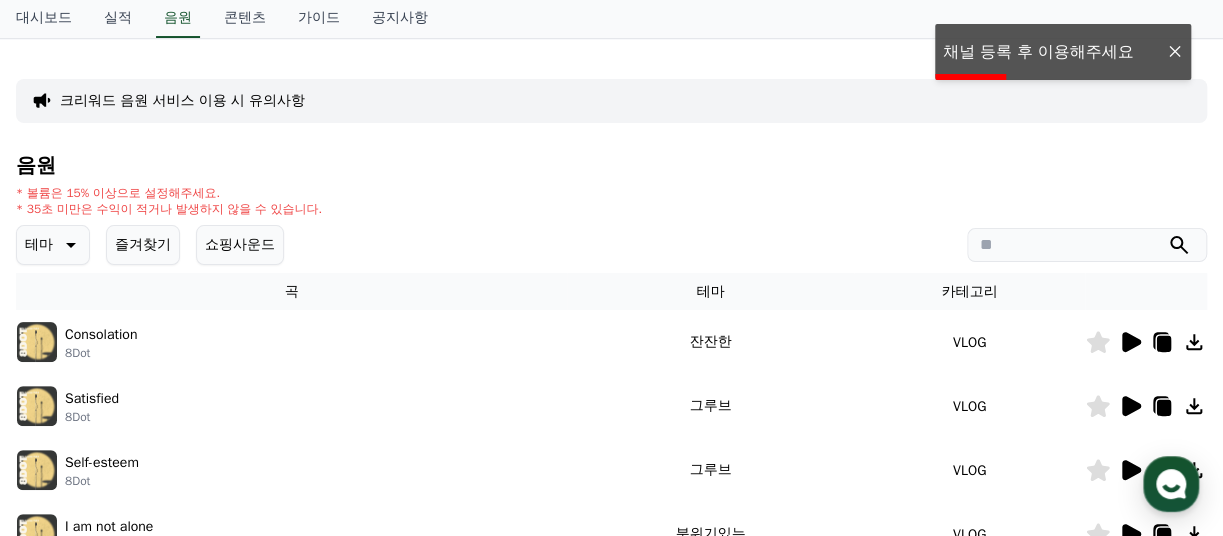 scroll, scrollTop: 0, scrollLeft: 0, axis: both 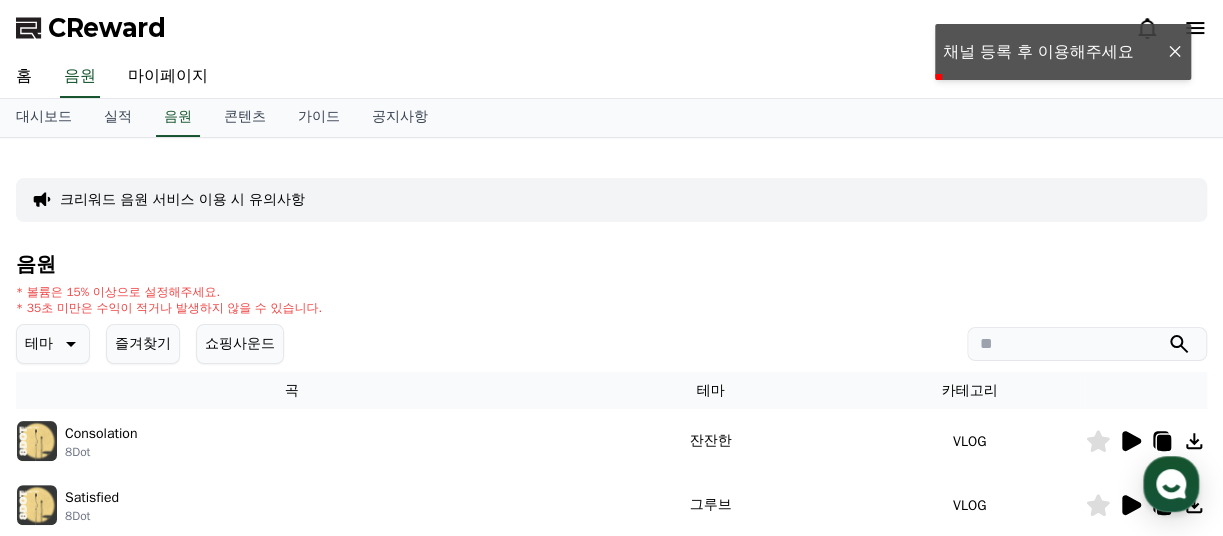 click on "음원" at bounding box center (611, 265) 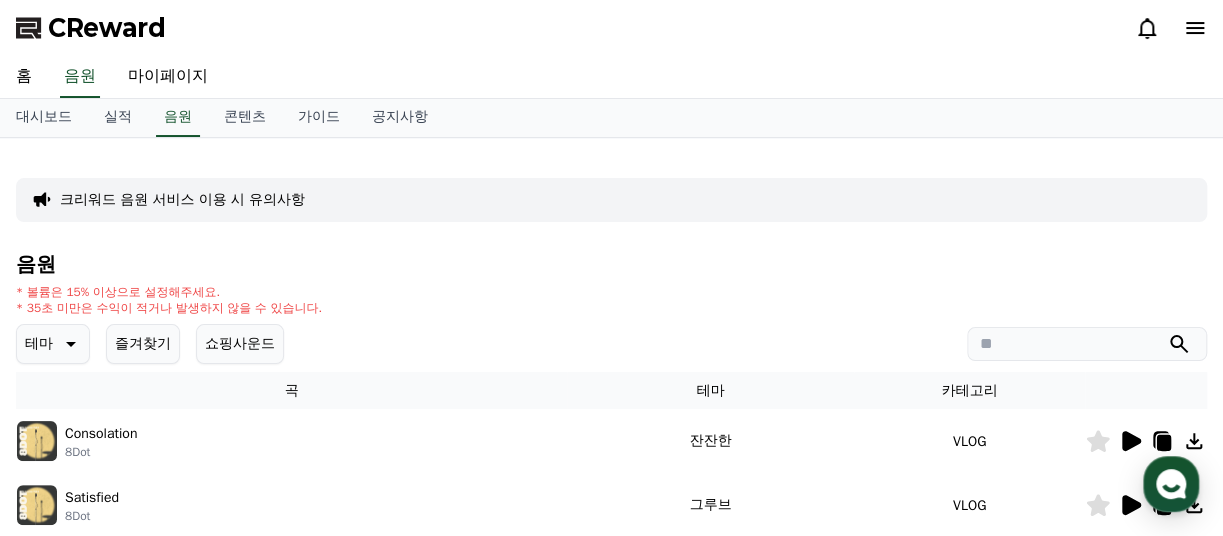 click 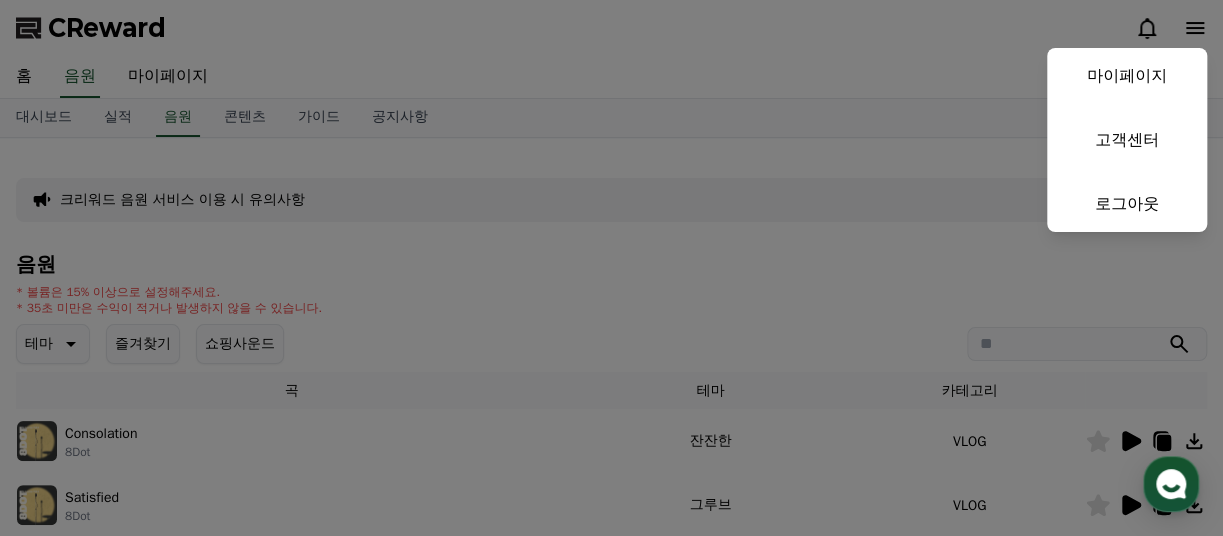 click at bounding box center (611, 268) 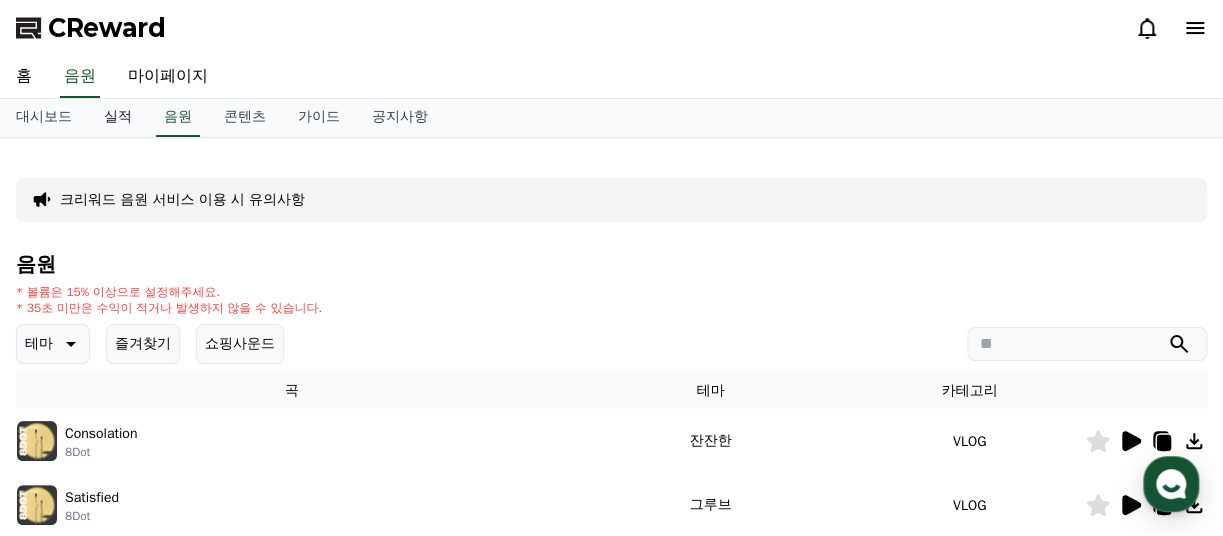 click on "실적" at bounding box center (118, 118) 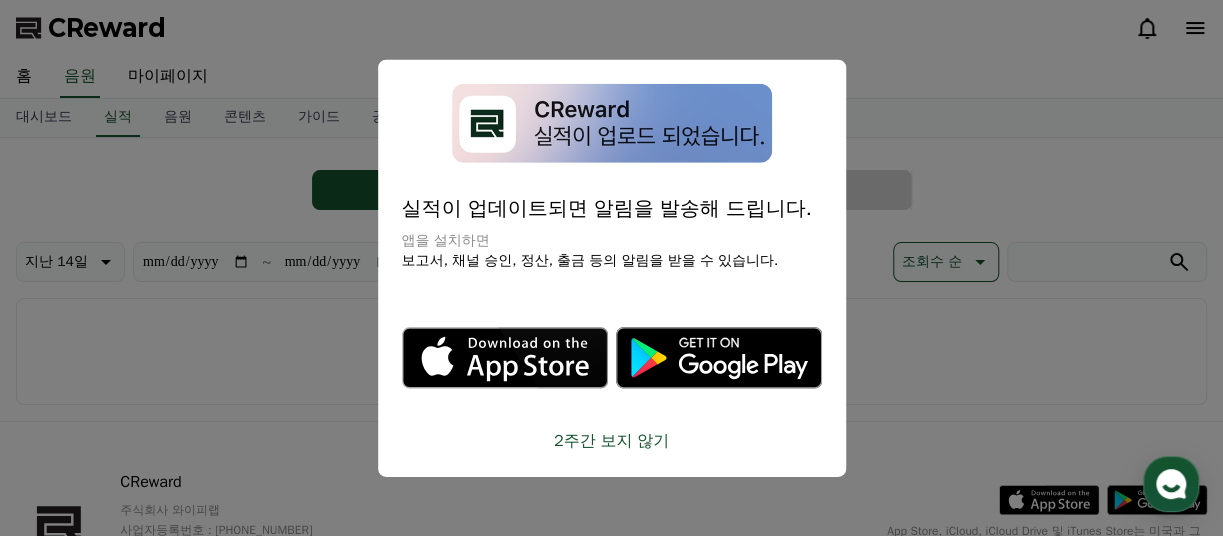 click at bounding box center (611, 268) 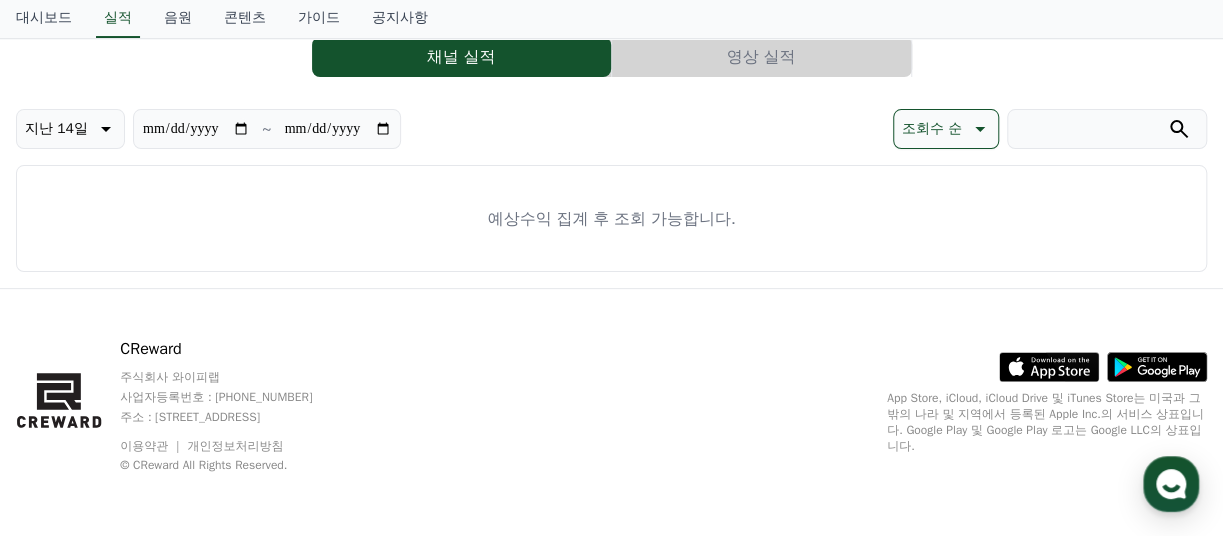 scroll, scrollTop: 0, scrollLeft: 0, axis: both 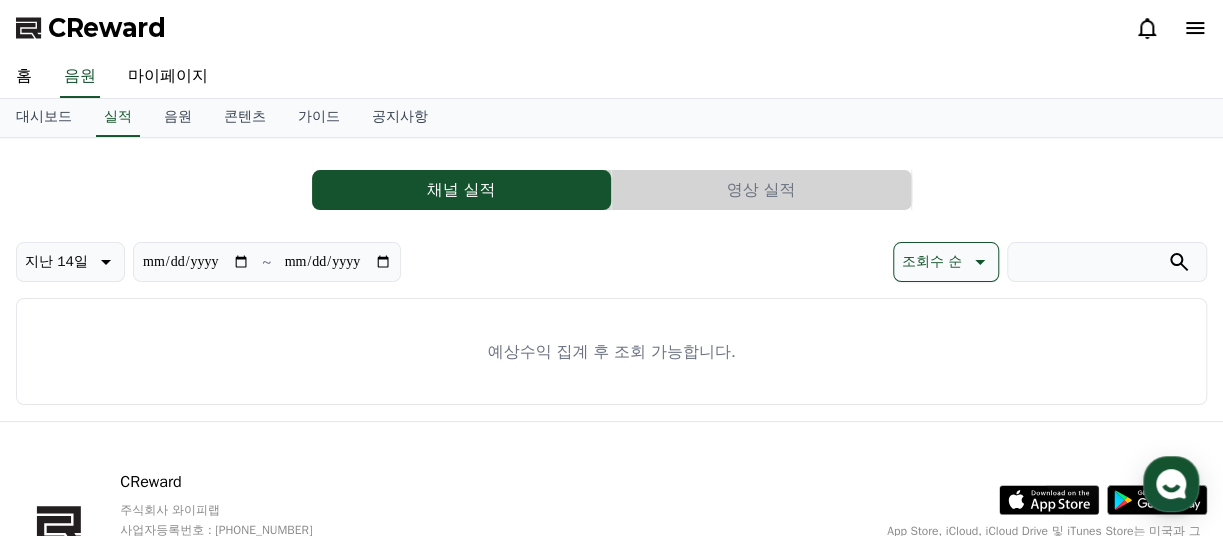 click on "홈 음원 마이페이지" at bounding box center (611, 77) 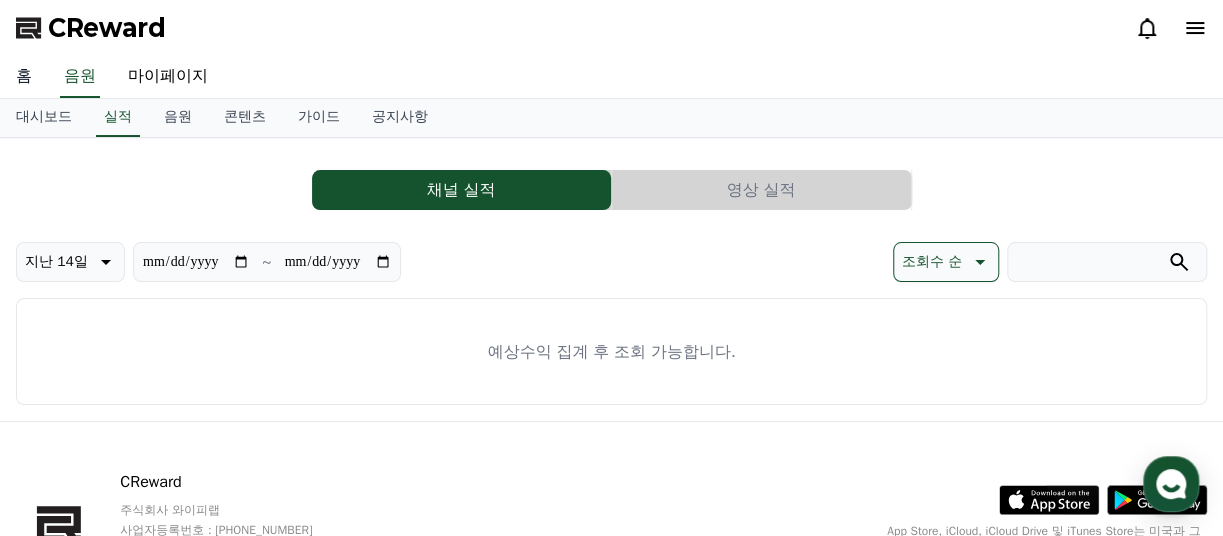 click on "홈" at bounding box center [24, 77] 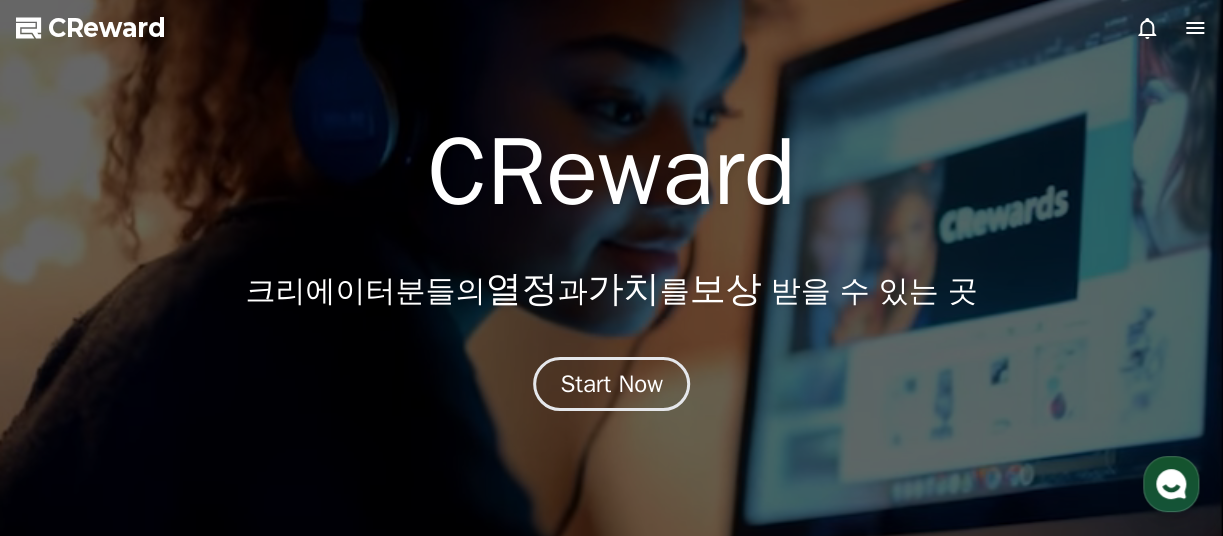 click 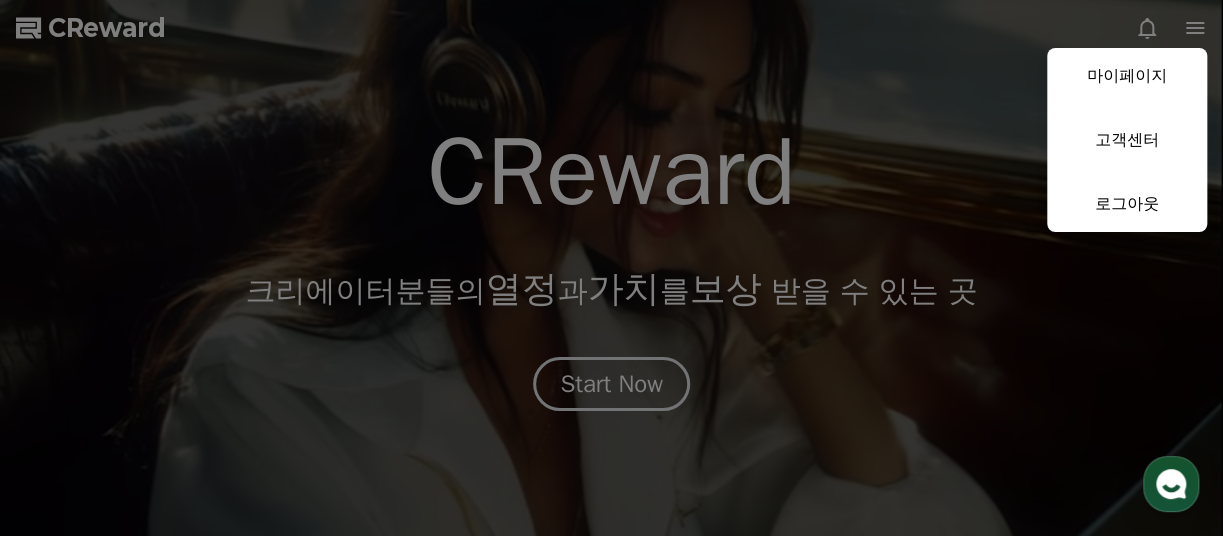 click at bounding box center (611, 268) 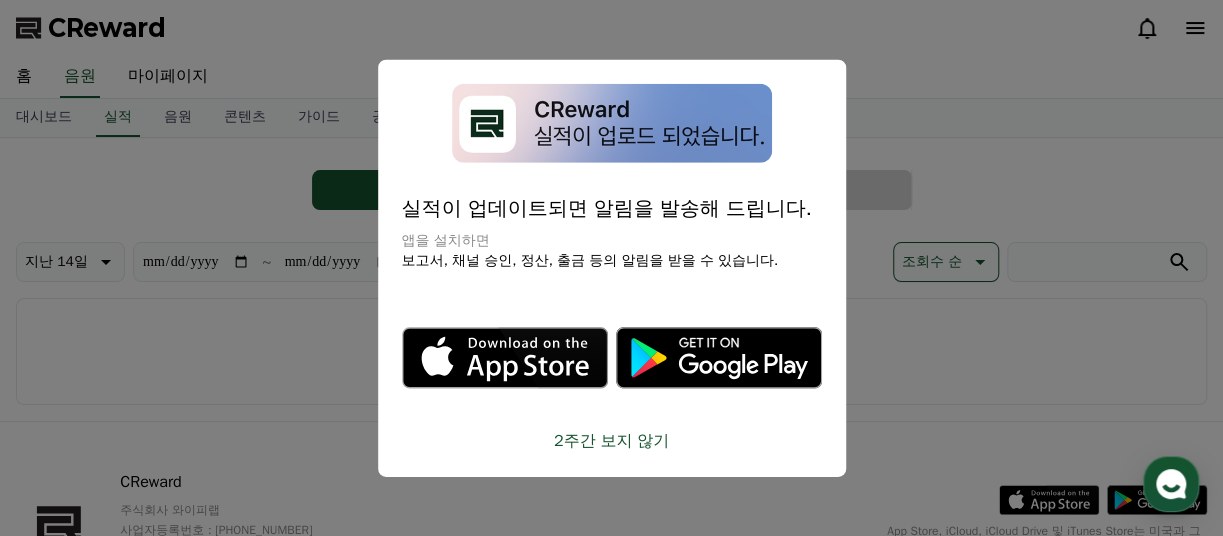 click at bounding box center (611, 268) 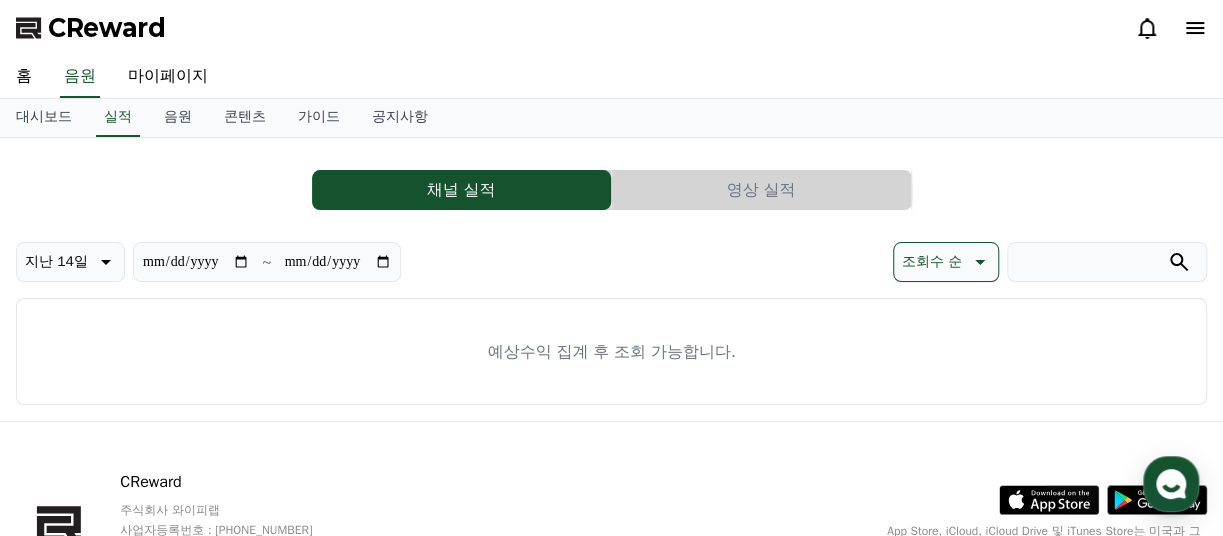 click on "영상 실적" at bounding box center (761, 190) 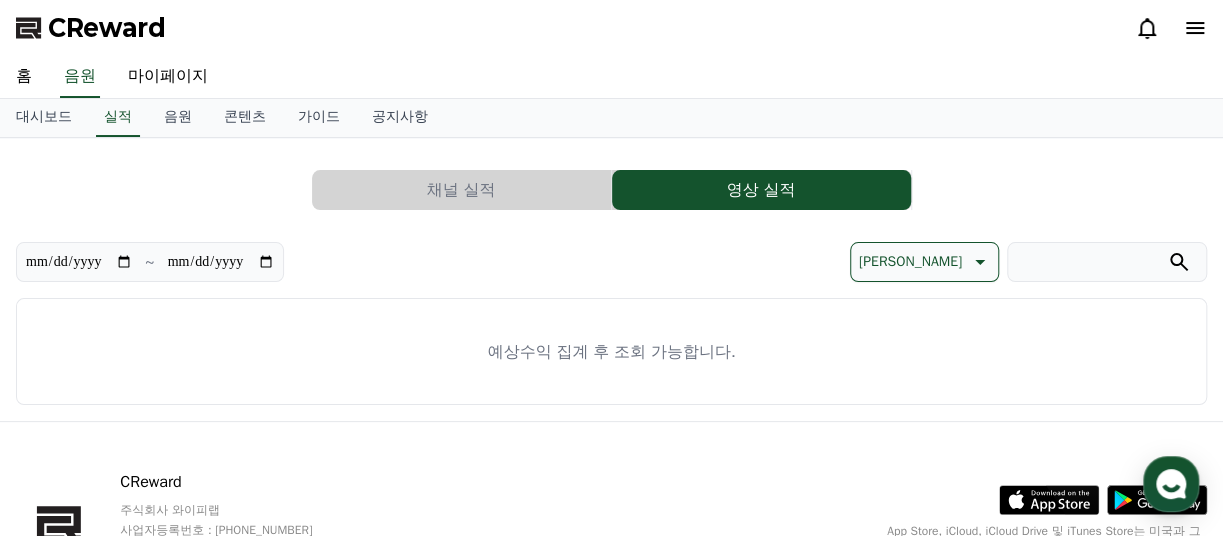 scroll, scrollTop: 99, scrollLeft: 0, axis: vertical 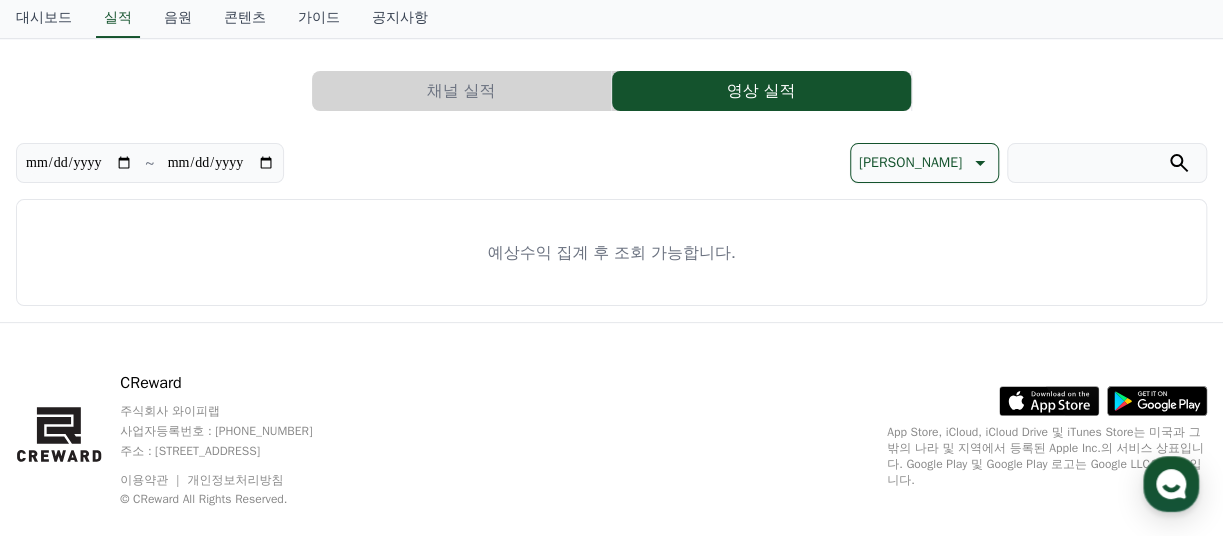 click 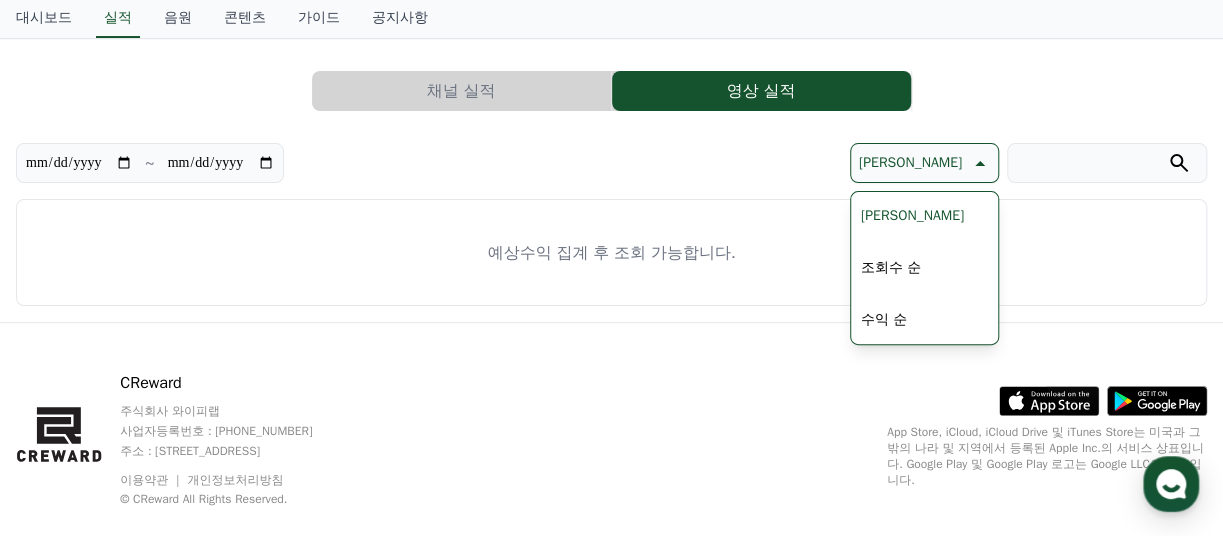 click 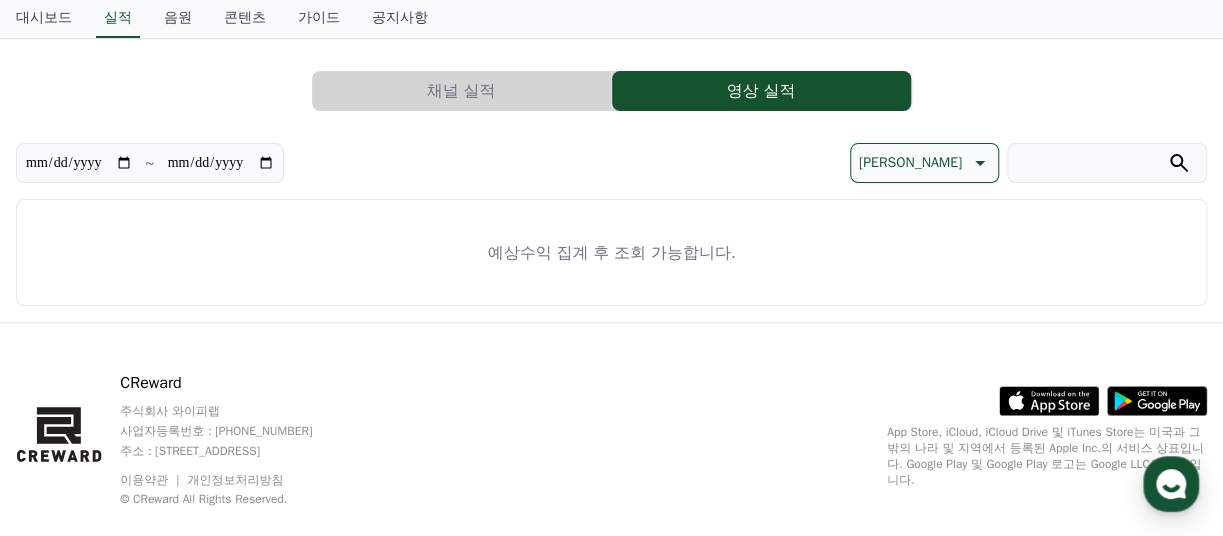 click on "예상수익 집계 후 조회 가능합니다." at bounding box center (611, 252) 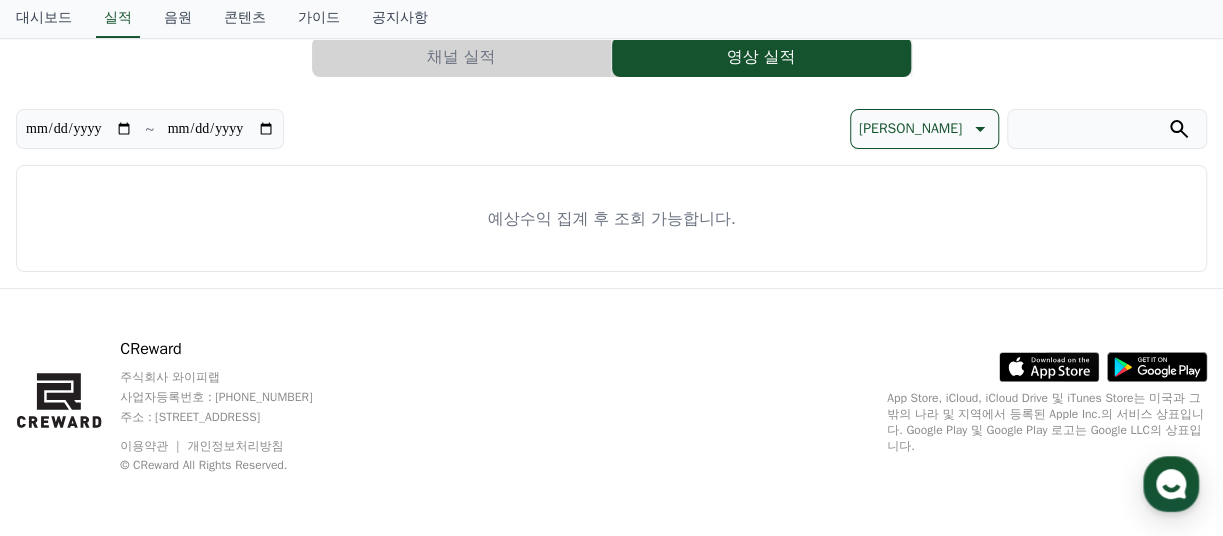 scroll, scrollTop: 0, scrollLeft: 0, axis: both 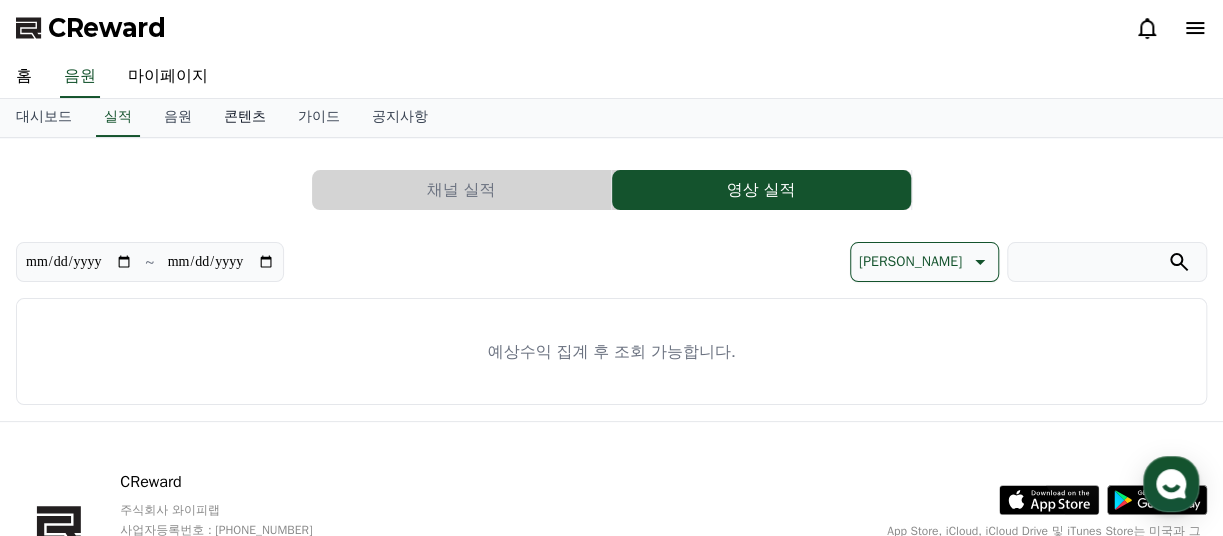 click on "콘텐츠" at bounding box center [245, 118] 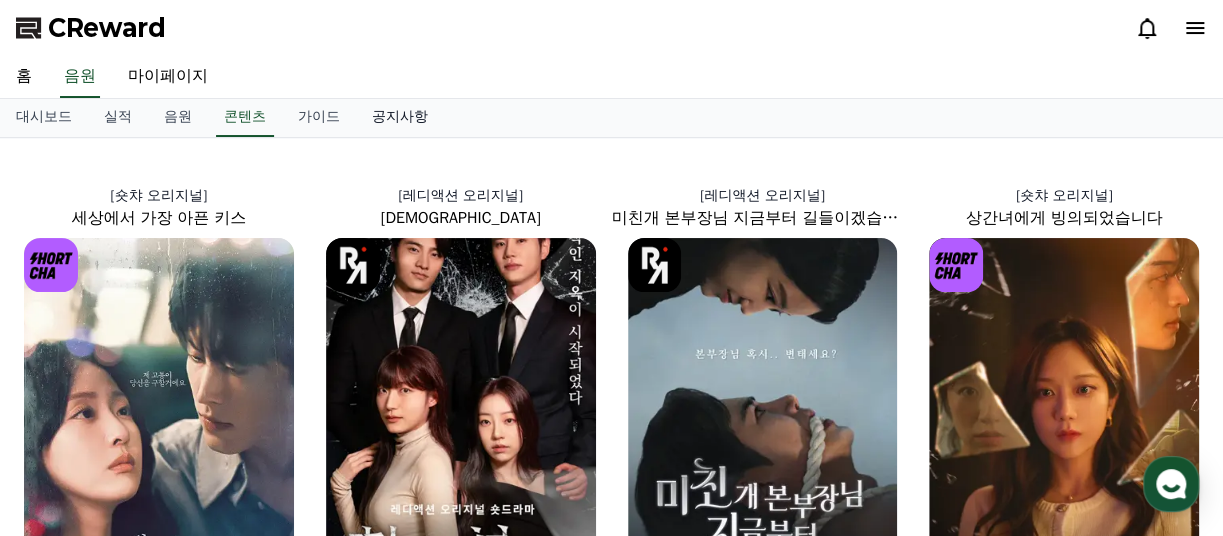 click on "공지사항" at bounding box center (400, 118) 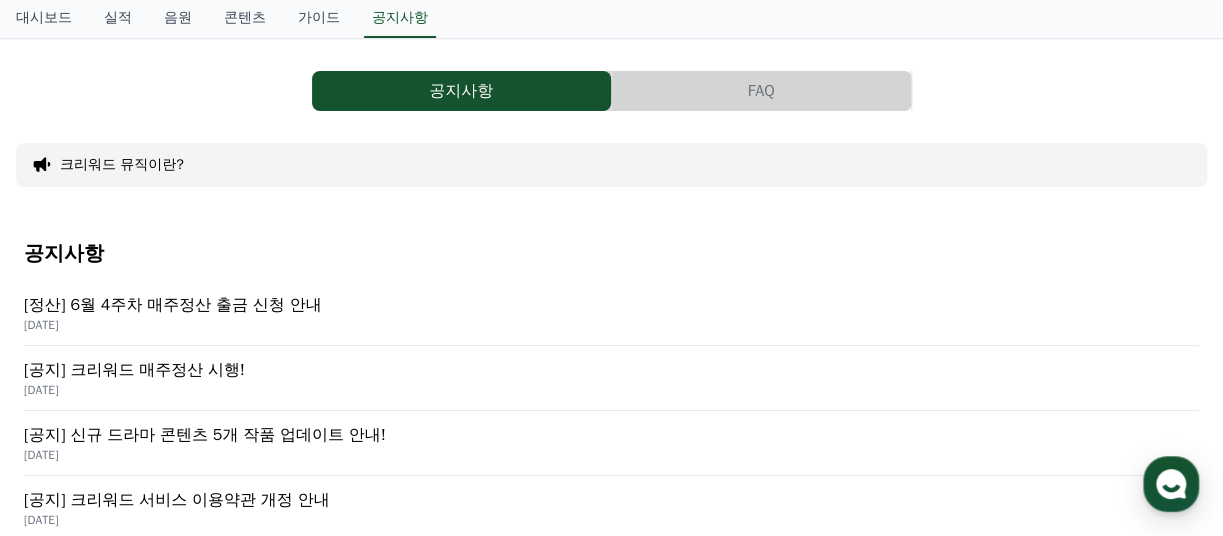 scroll, scrollTop: 0, scrollLeft: 0, axis: both 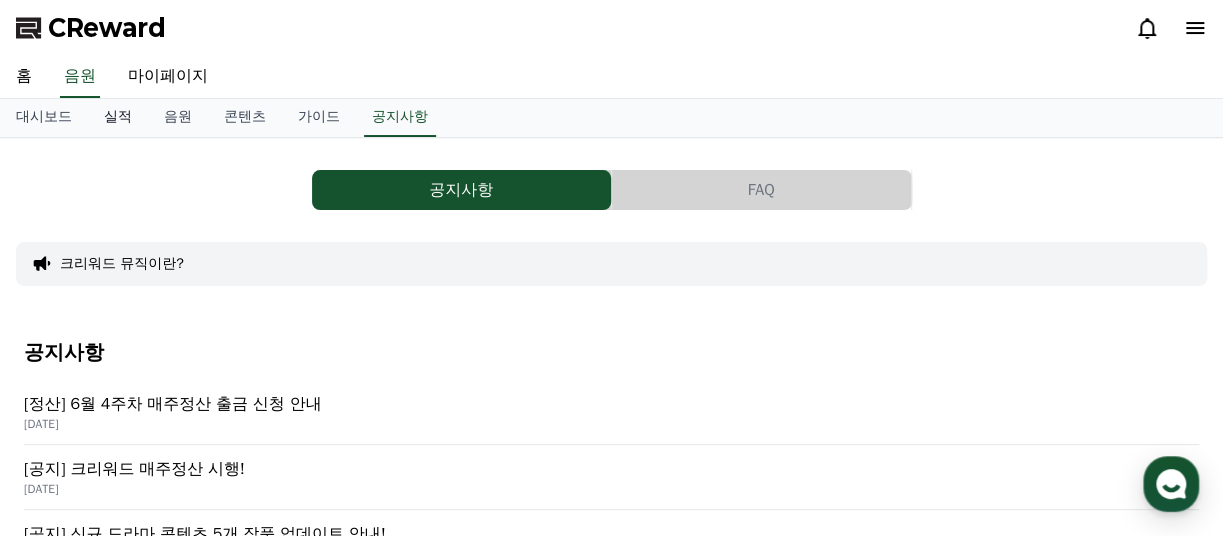 click on "실적" at bounding box center [118, 118] 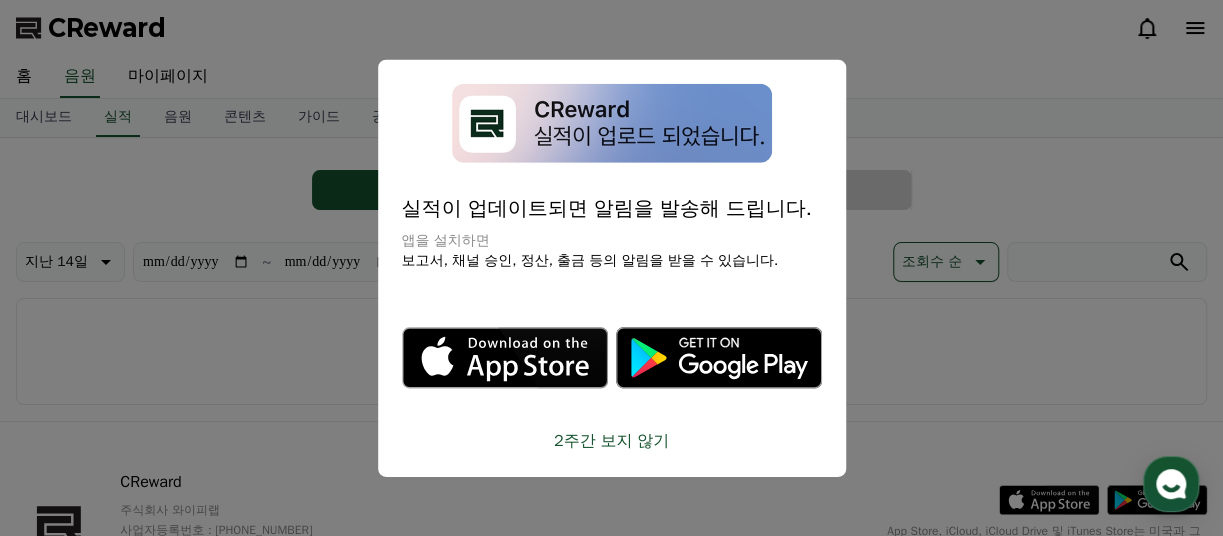 click 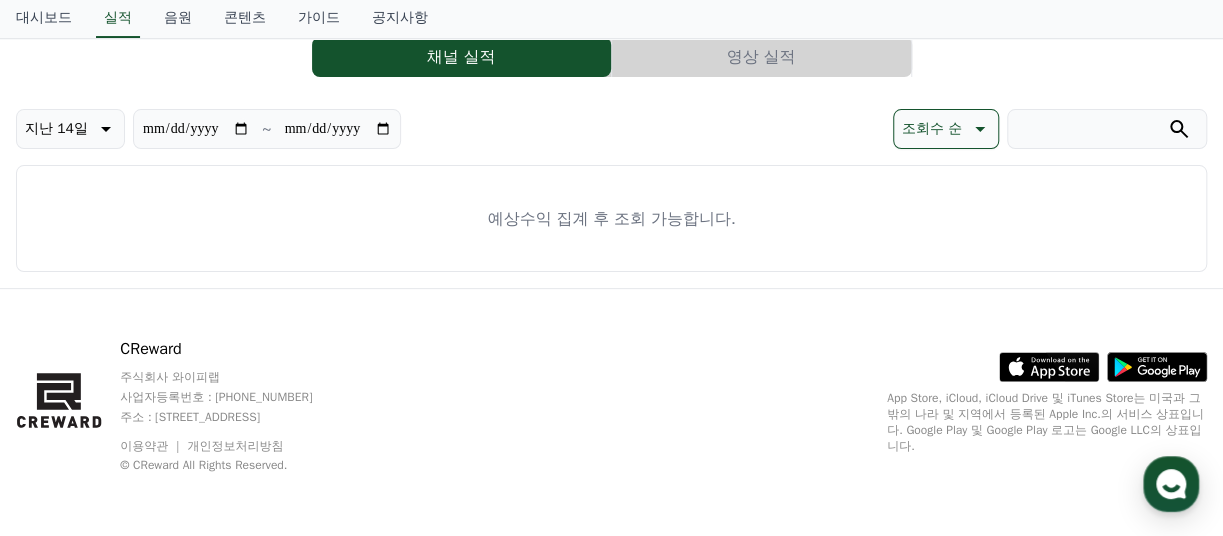 scroll, scrollTop: 0, scrollLeft: 0, axis: both 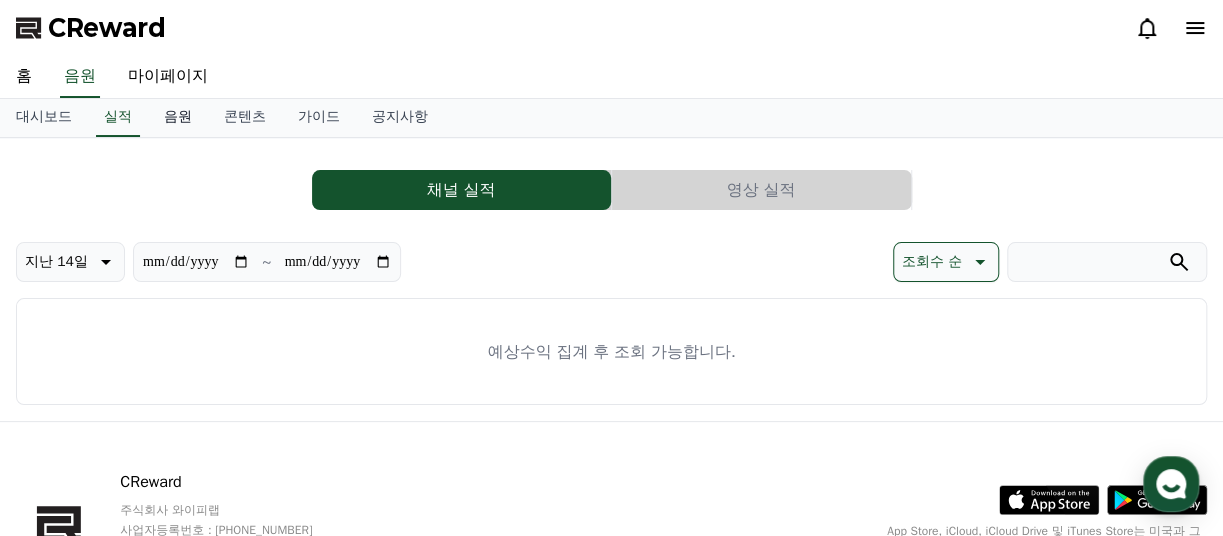 click on "음원" at bounding box center [178, 118] 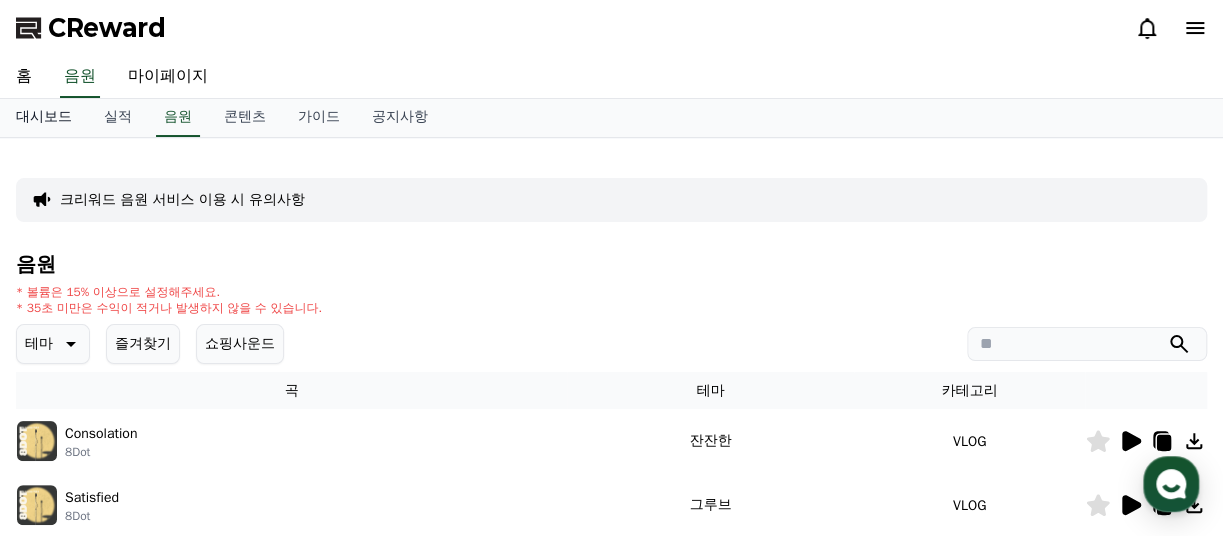click on "대시보드" at bounding box center [44, 118] 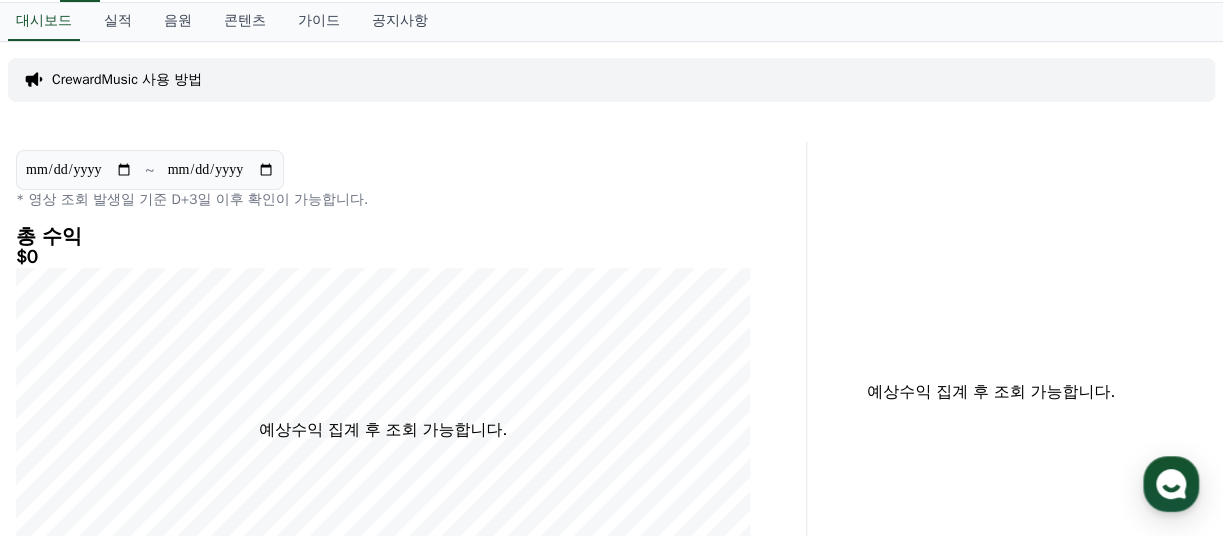 scroll, scrollTop: 0, scrollLeft: 0, axis: both 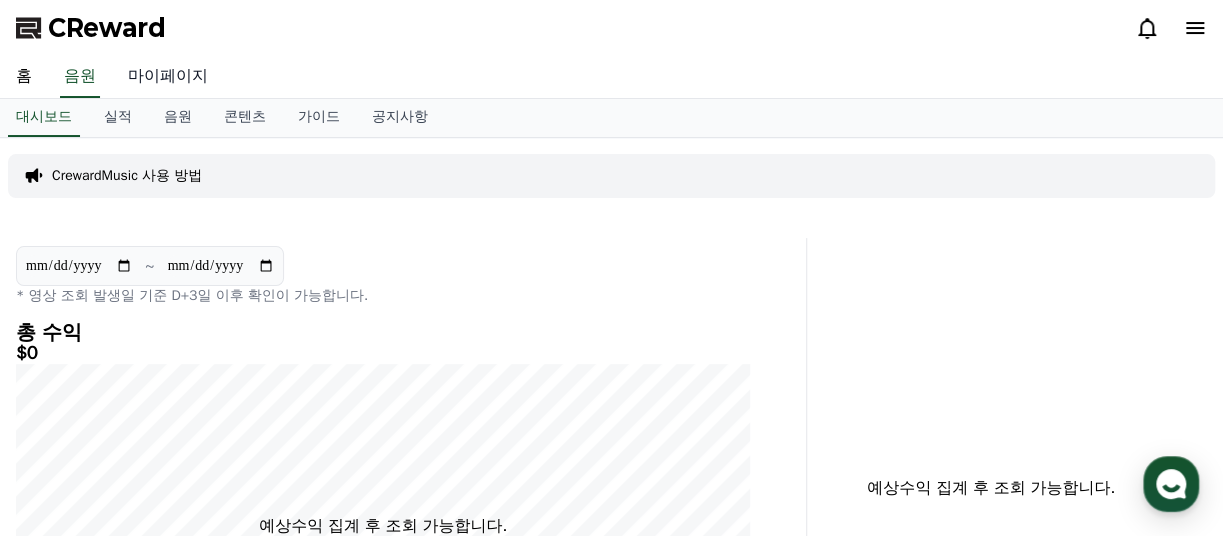 click on "마이페이지" at bounding box center [168, 77] 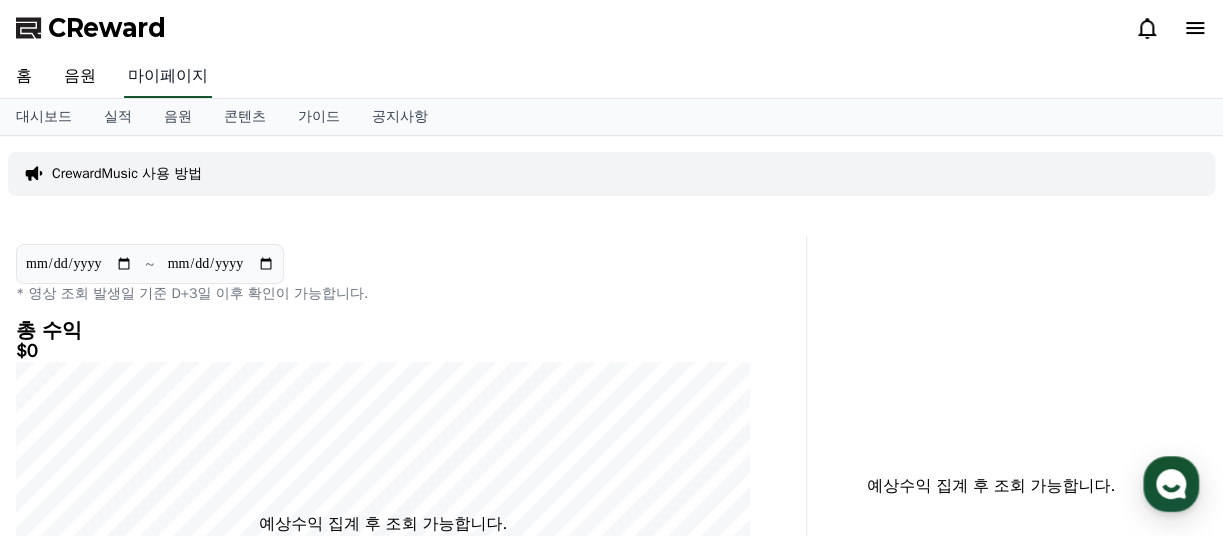 select on "**********" 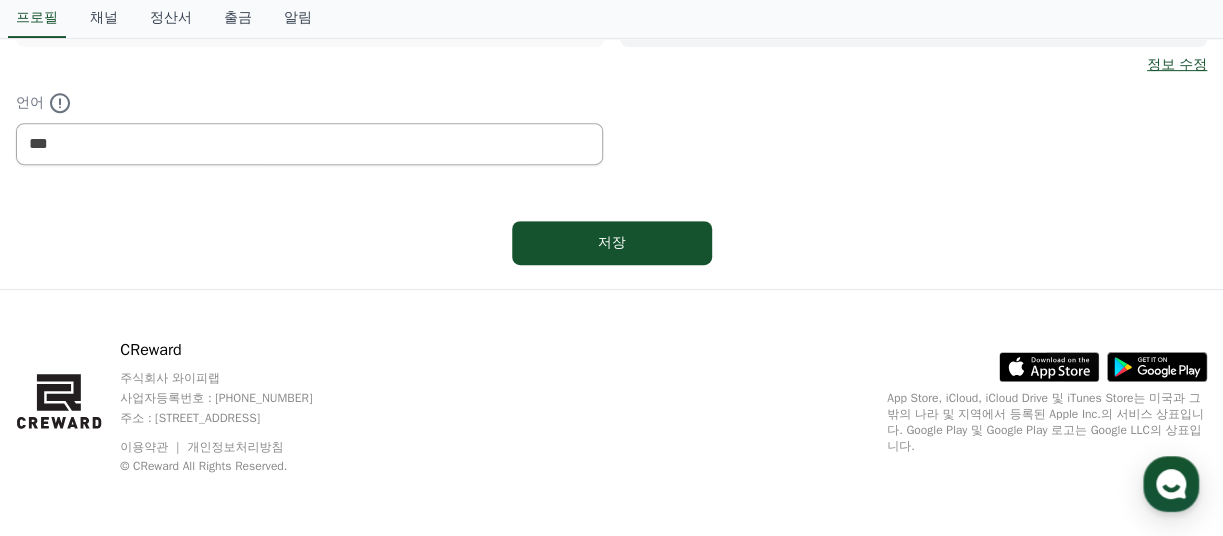 scroll, scrollTop: 177, scrollLeft: 0, axis: vertical 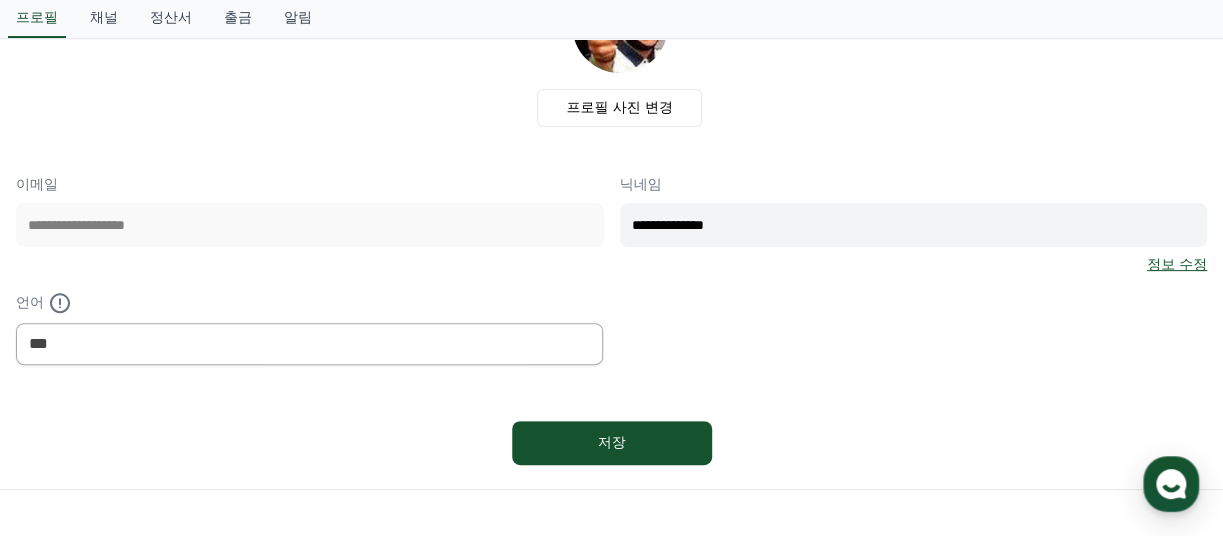 click on "**********" at bounding box center [914, 225] 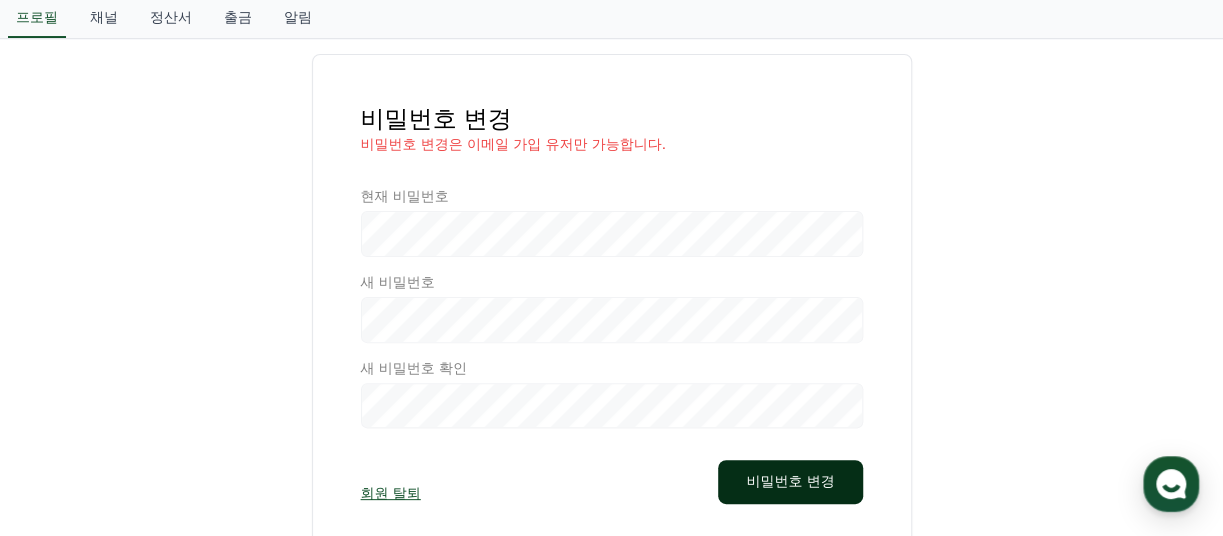 scroll, scrollTop: 200, scrollLeft: 0, axis: vertical 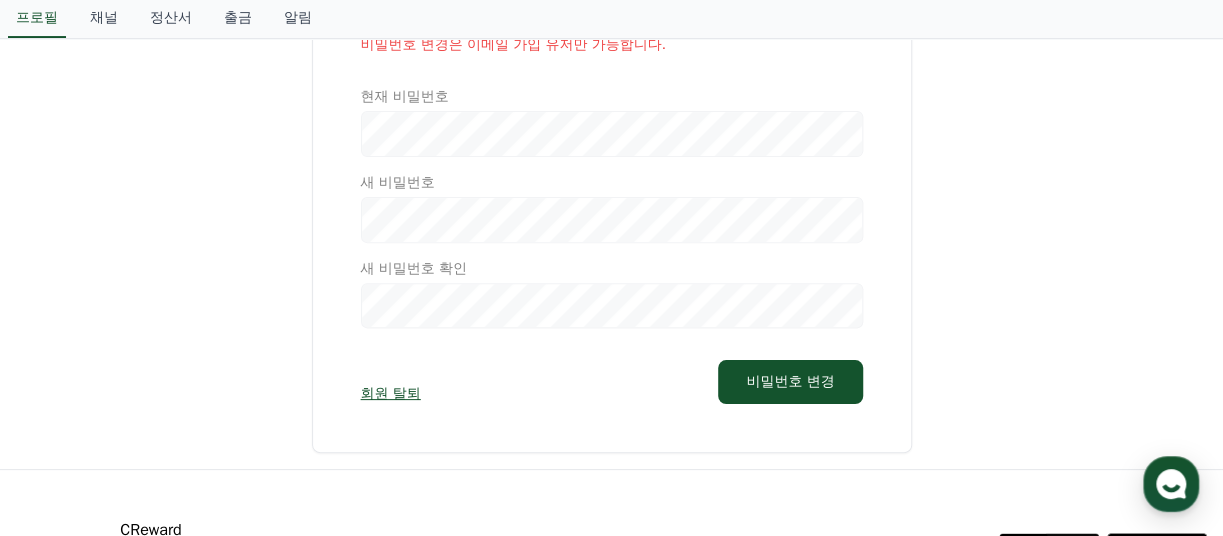 click on "비밀번호 변경   비밀번호 변경은 이메일 가입 유저만 가능합니다.     현재 비밀번호     새 비밀번호     새 비밀번호 확인     회원 탈퇴     비밀번호 변경" at bounding box center (611, 203) 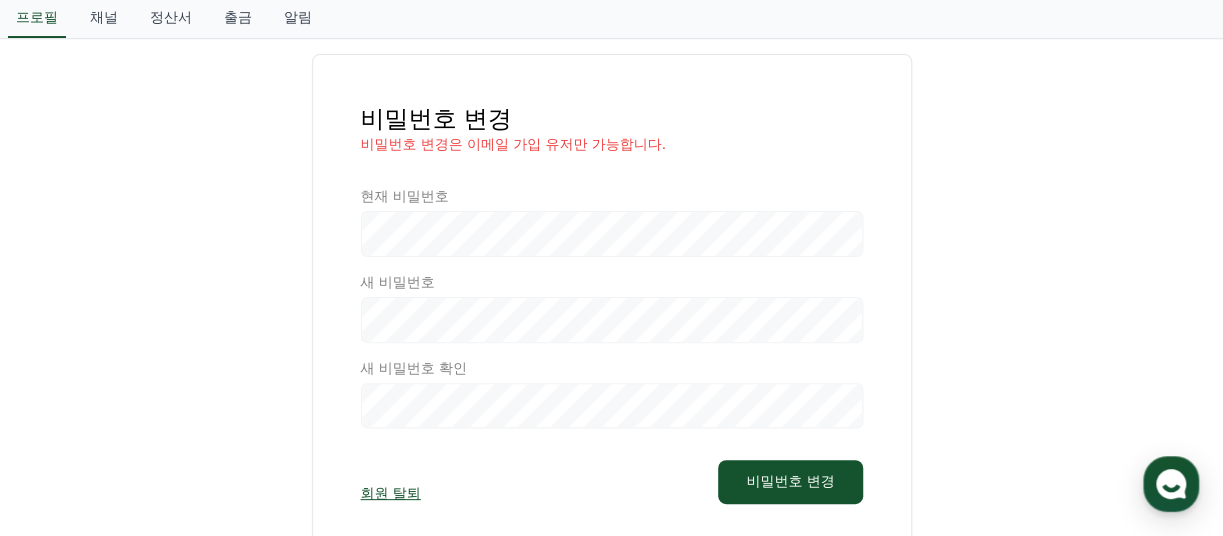 scroll, scrollTop: 0, scrollLeft: 0, axis: both 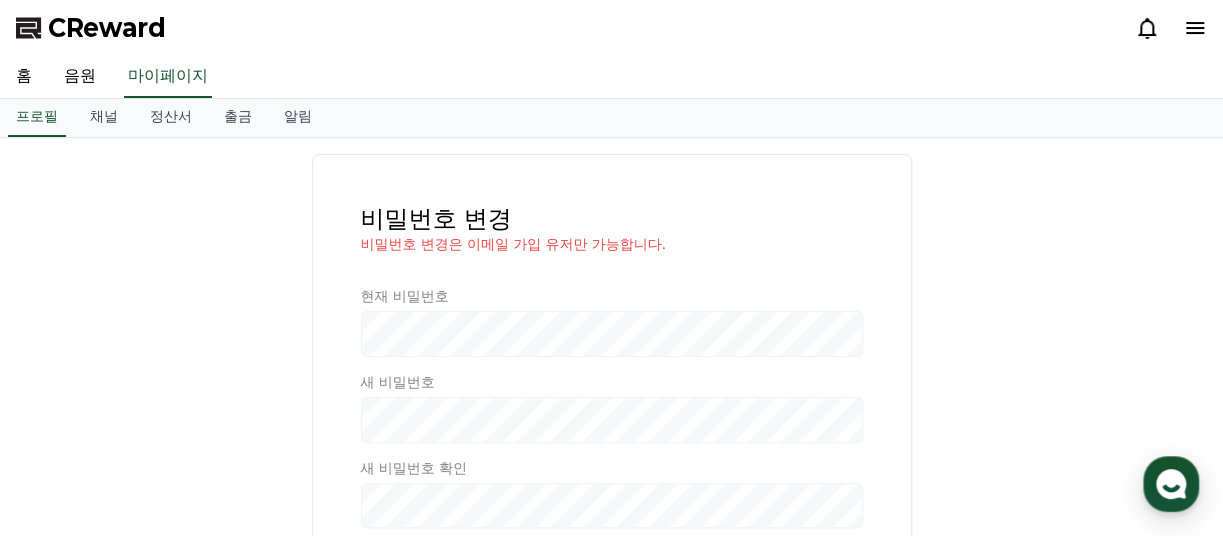 click on "비밀번호 변경   비밀번호 변경은 이메일 가입 유저만 가능합니다.     현재 비밀번호     새 비밀번호     새 비밀번호 확인     회원 탈퇴     비밀번호 변경" at bounding box center (611, 403) 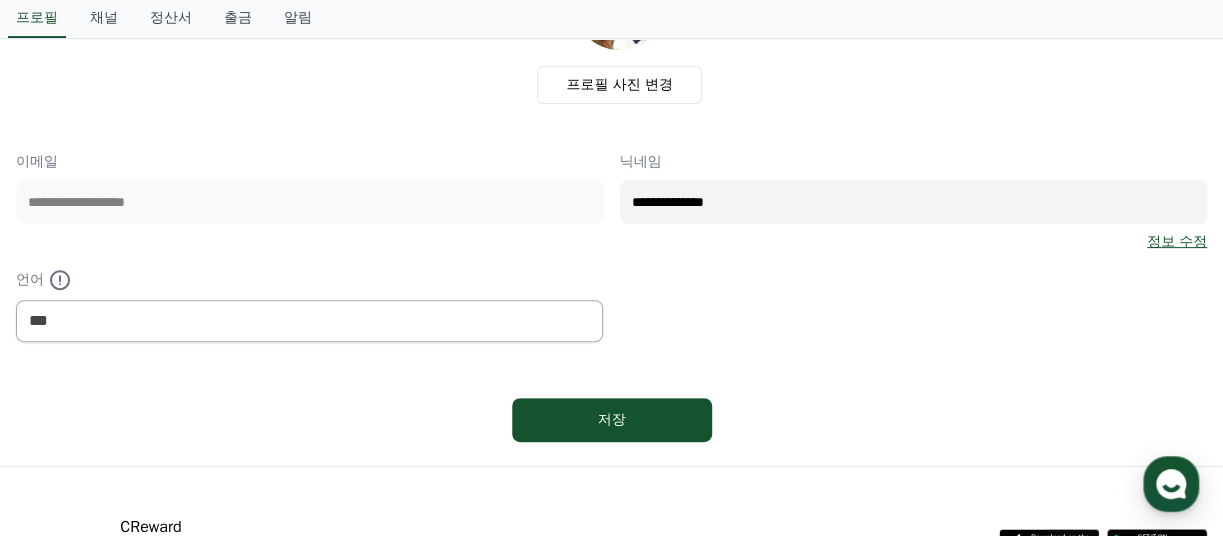 scroll, scrollTop: 299, scrollLeft: 0, axis: vertical 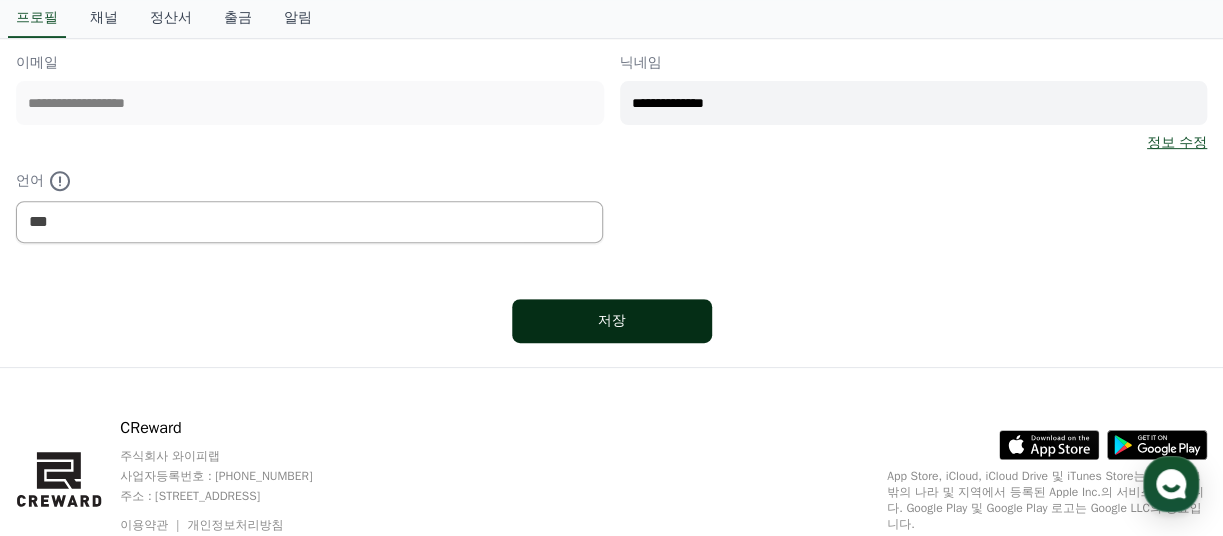click on "저장" at bounding box center (612, 321) 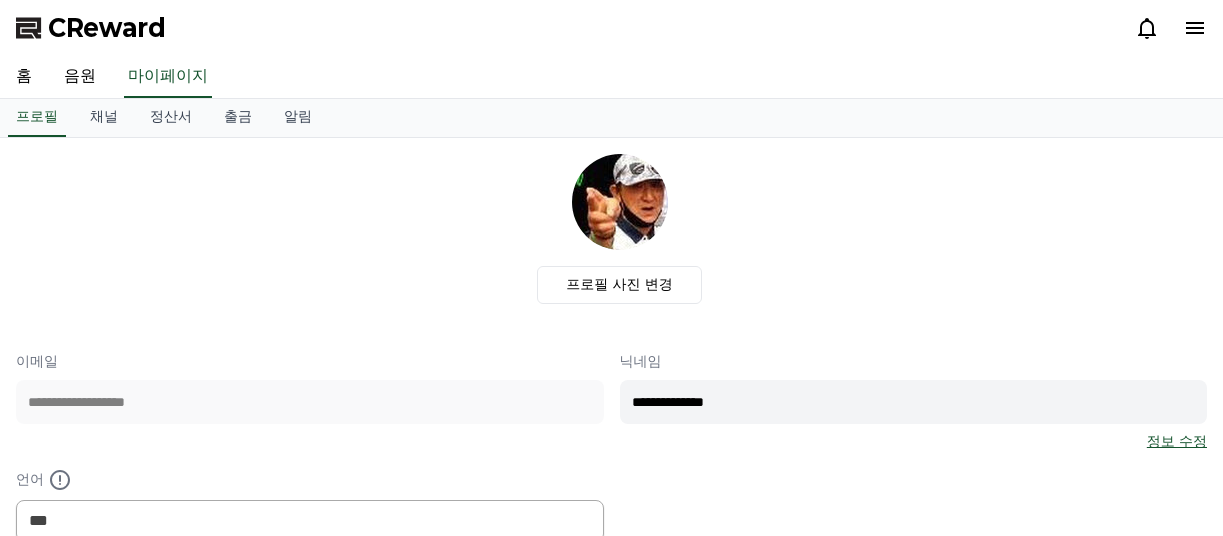 select on "**********" 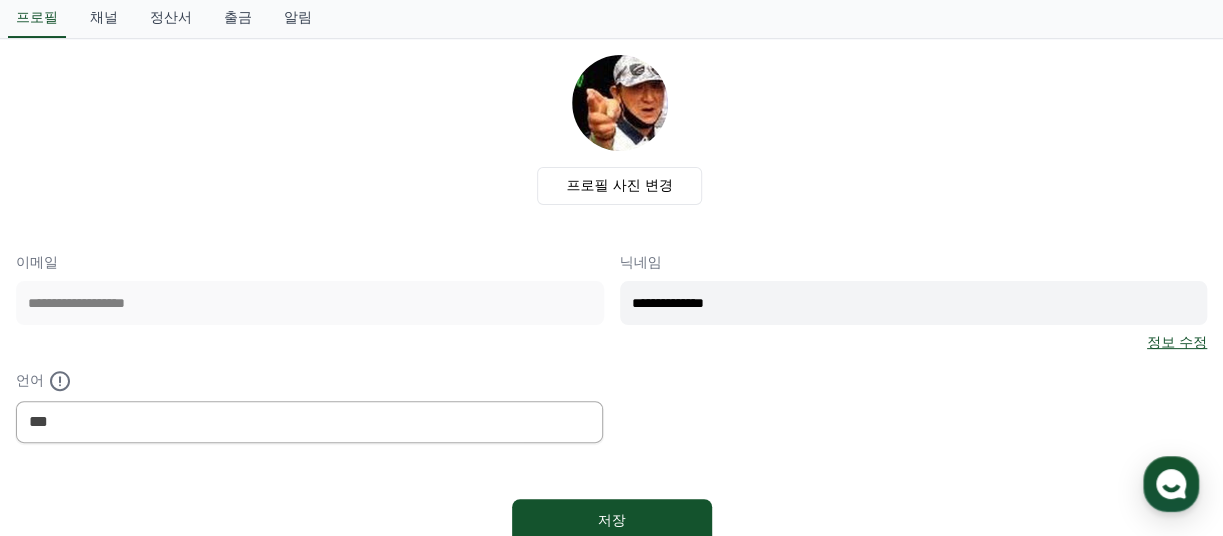 scroll, scrollTop: 0, scrollLeft: 0, axis: both 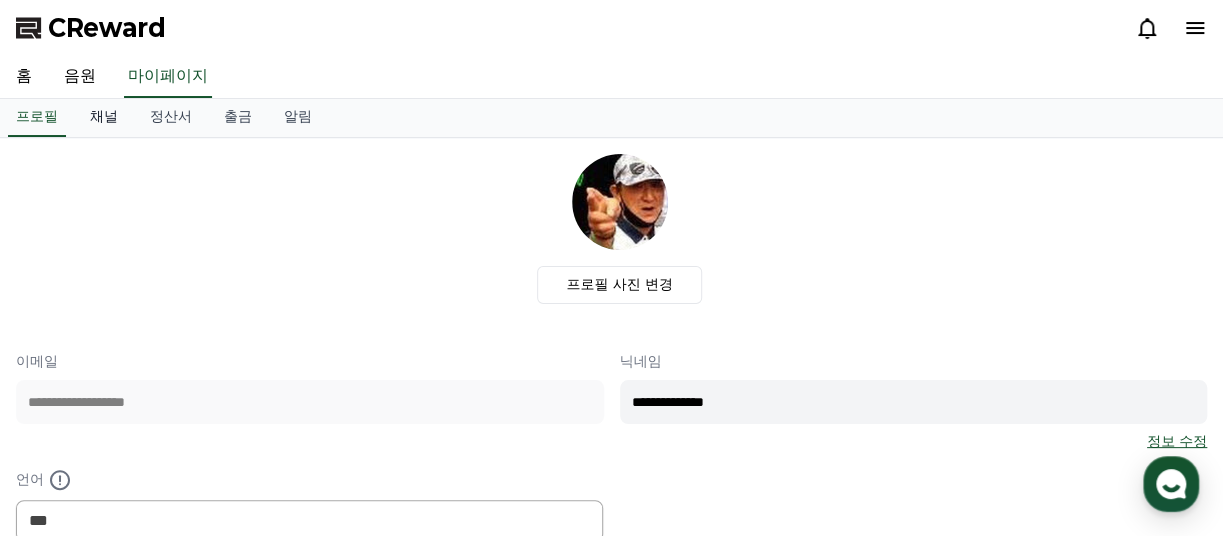 click on "채널" at bounding box center [104, 118] 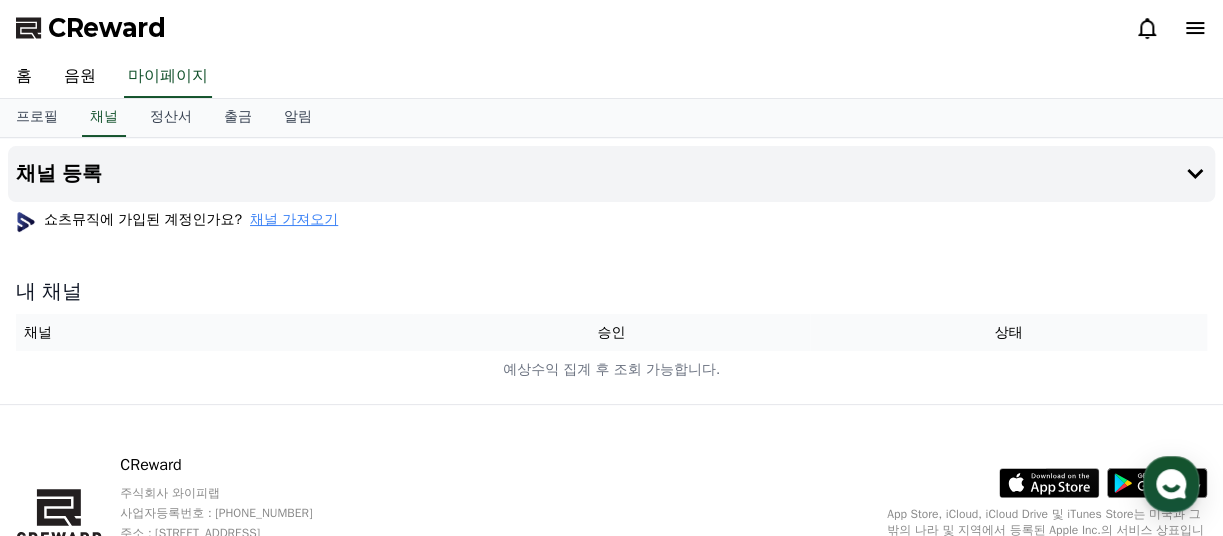click on "채널 가져오기" at bounding box center (294, 220) 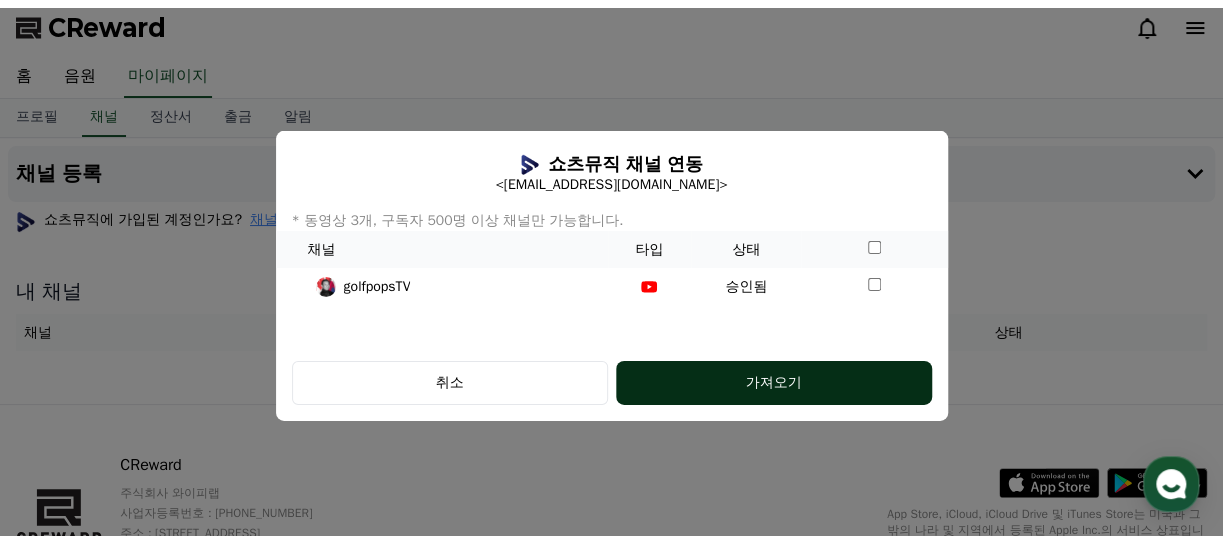 click on "가져오기" at bounding box center (774, 383) 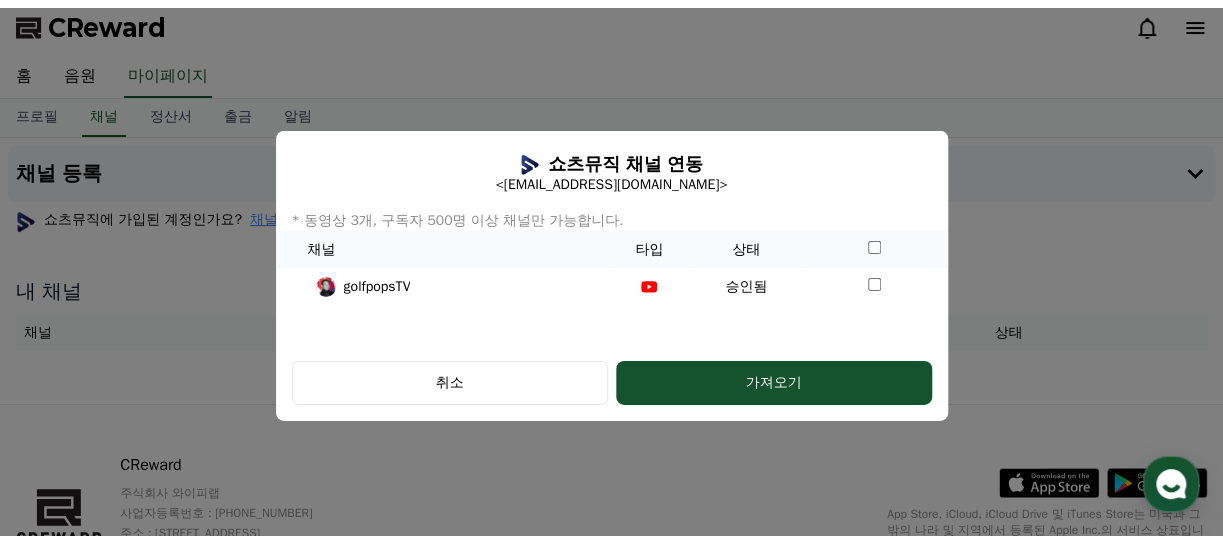 click at bounding box center [611, 276] 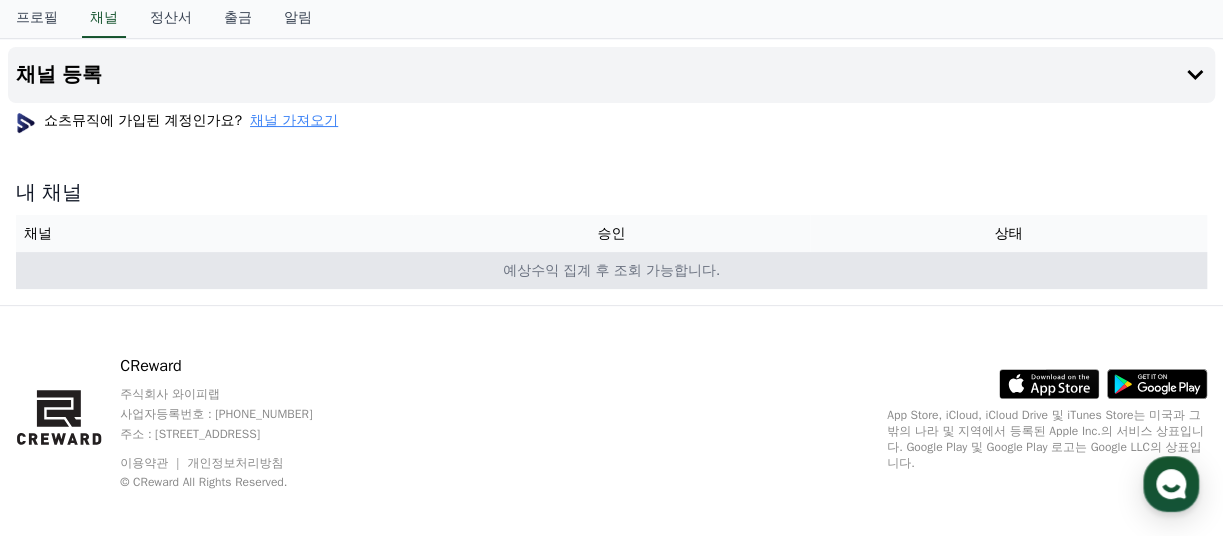 scroll, scrollTop: 0, scrollLeft: 0, axis: both 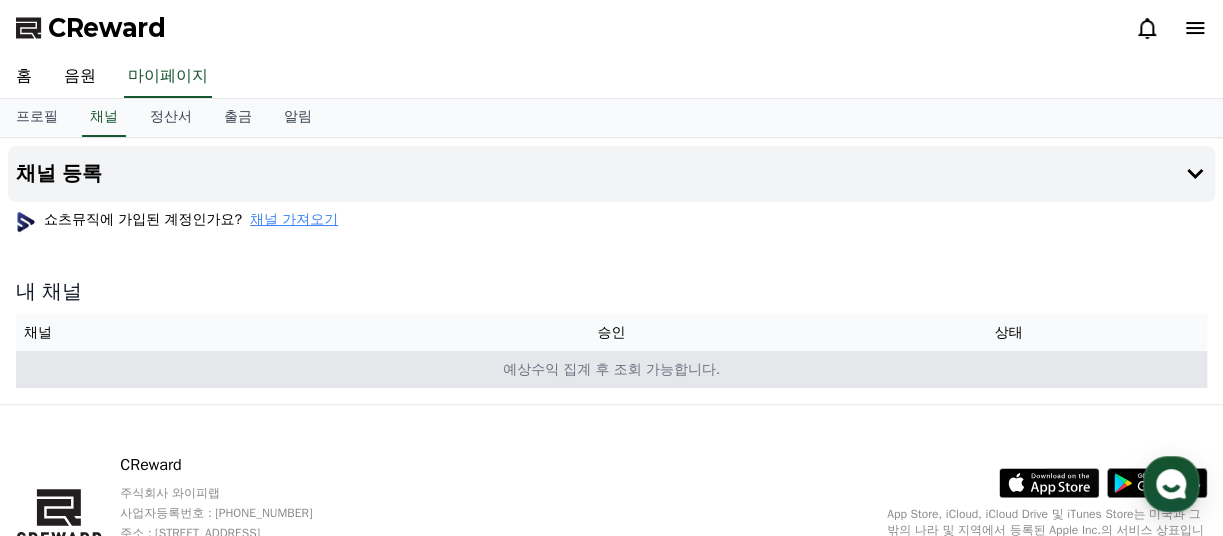 click on "예상수익 집계 후 조회 가능합니다." at bounding box center [611, 369] 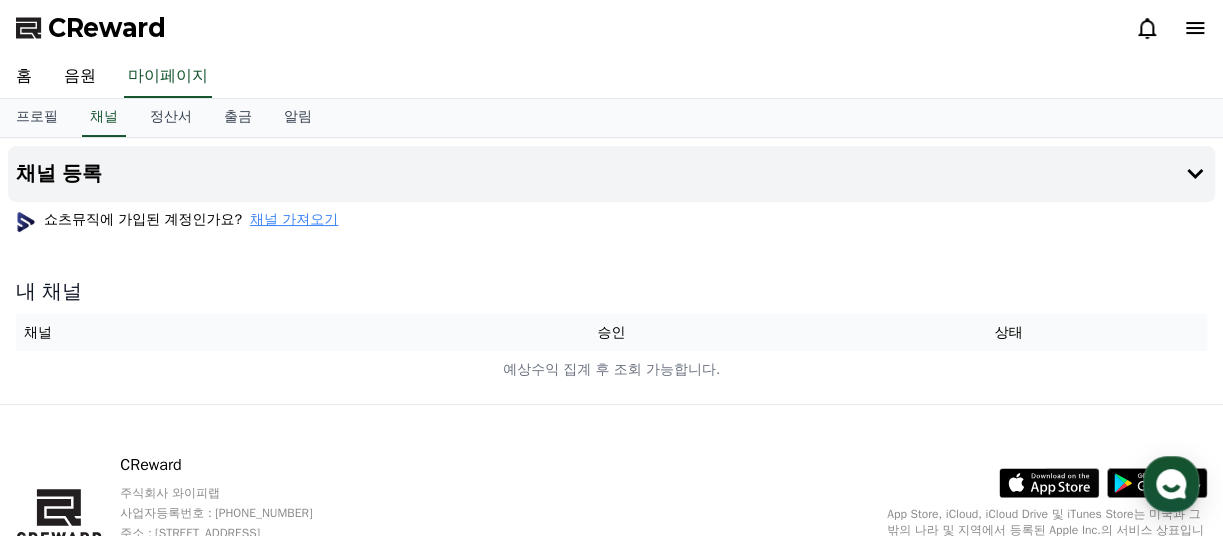 click on "채널" at bounding box center [214, 332] 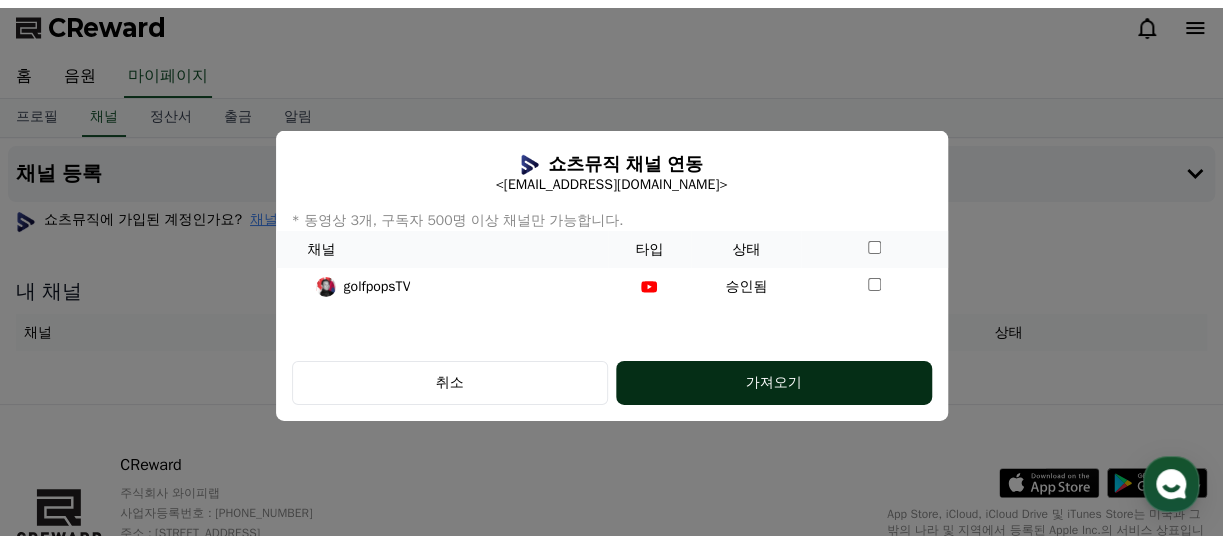 click on "가져오기" at bounding box center [774, 383] 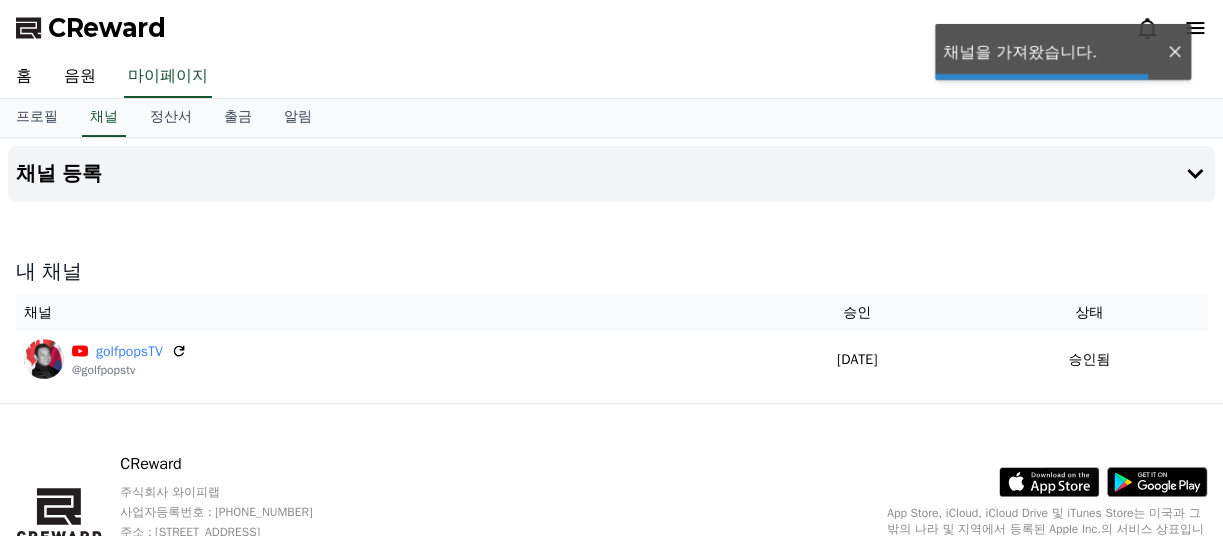 scroll, scrollTop: 0, scrollLeft: 0, axis: both 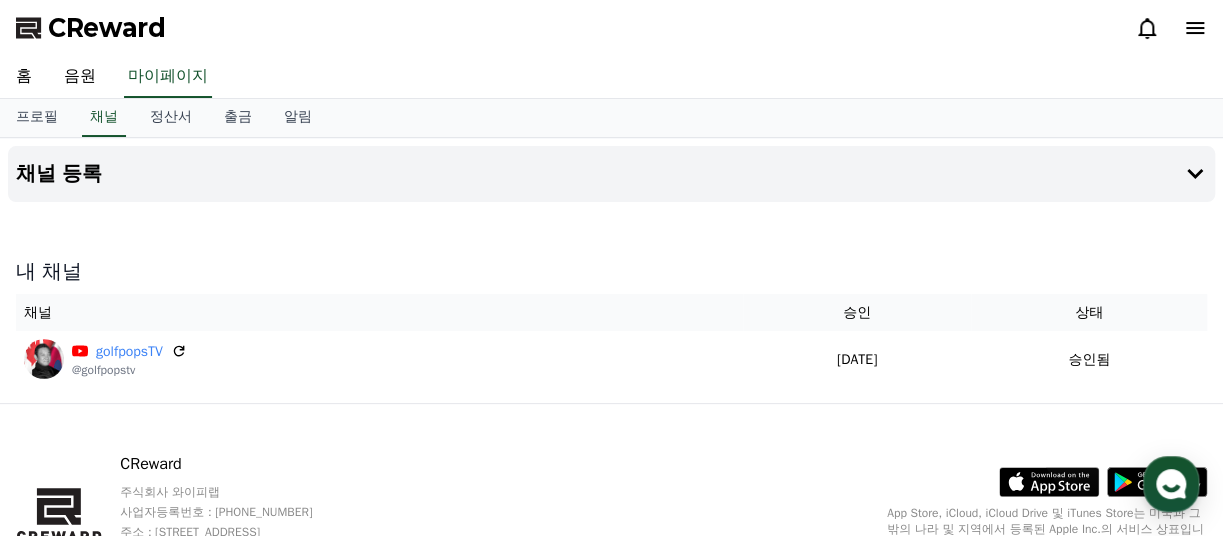 click on "내 채널" at bounding box center [611, 272] 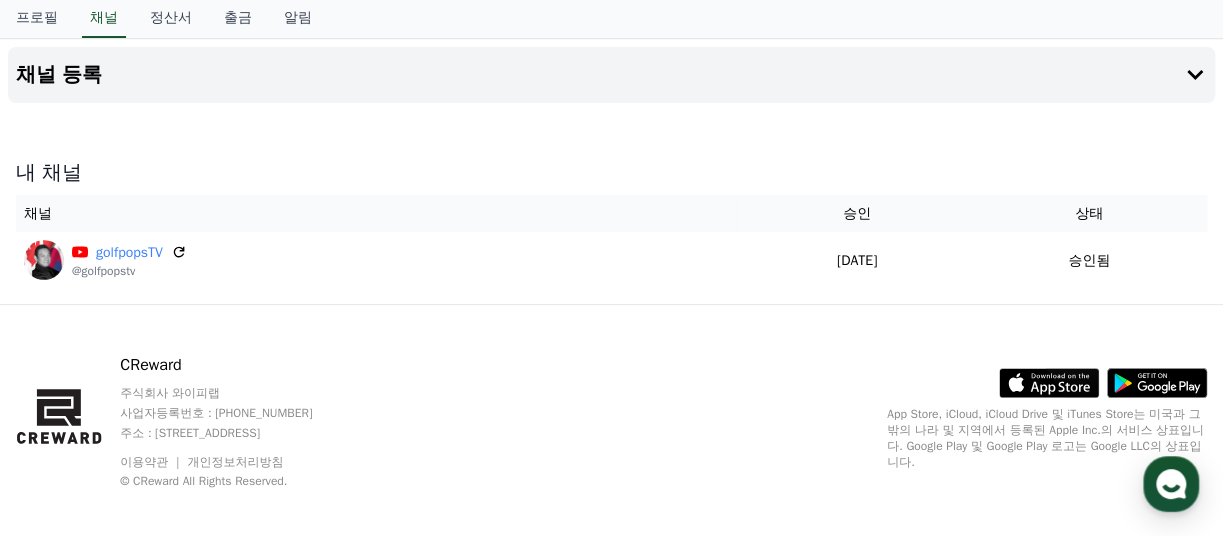 scroll, scrollTop: 0, scrollLeft: 0, axis: both 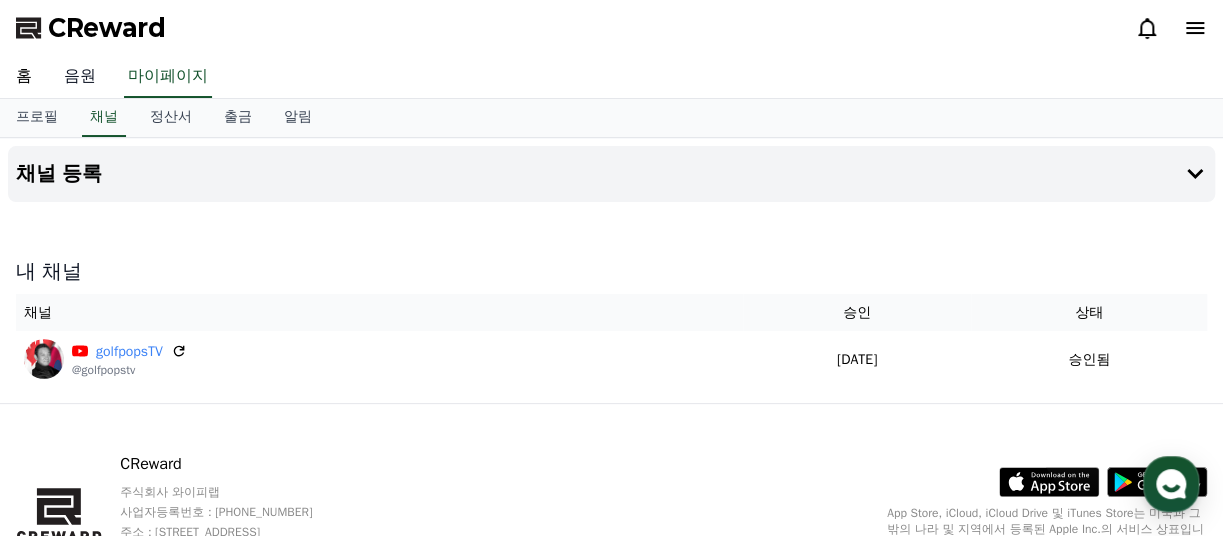 click on "음원" at bounding box center (80, 77) 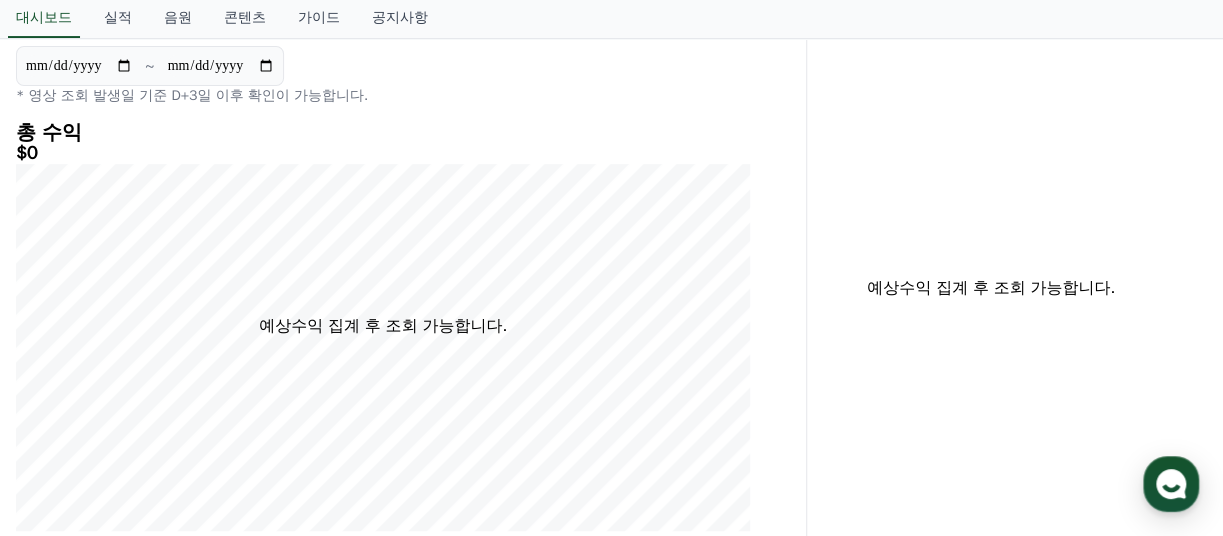 scroll, scrollTop: 0, scrollLeft: 0, axis: both 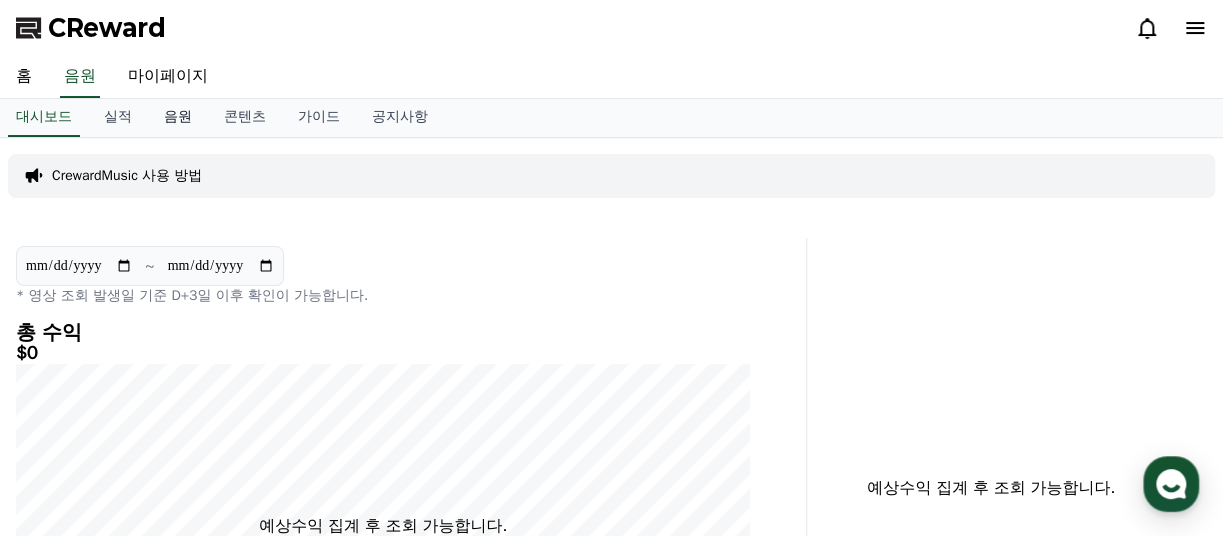 click on "음원" at bounding box center [178, 118] 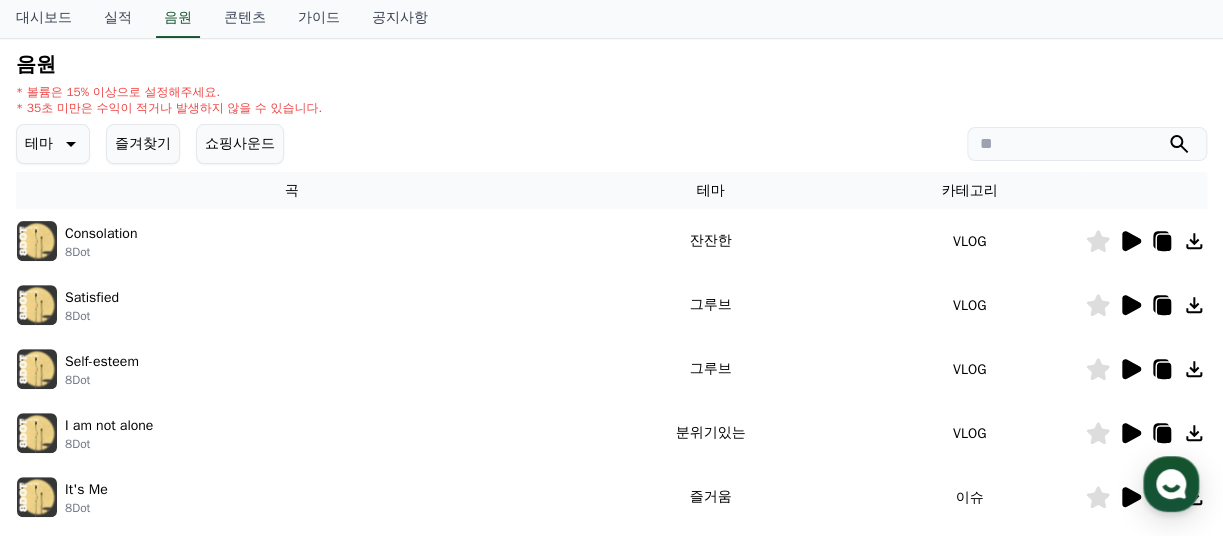 scroll, scrollTop: 299, scrollLeft: 0, axis: vertical 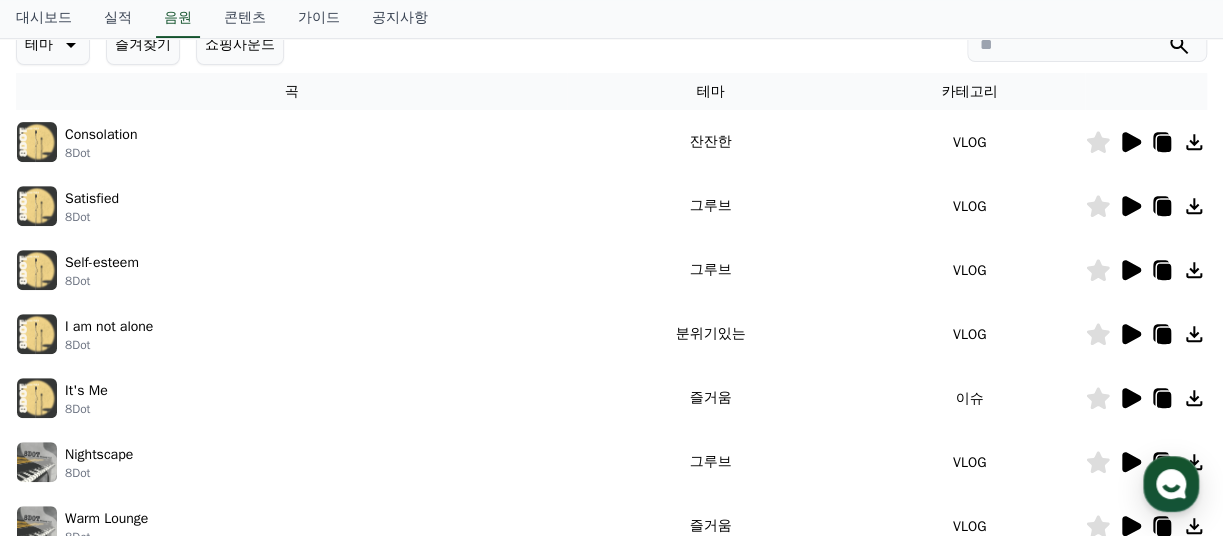 click 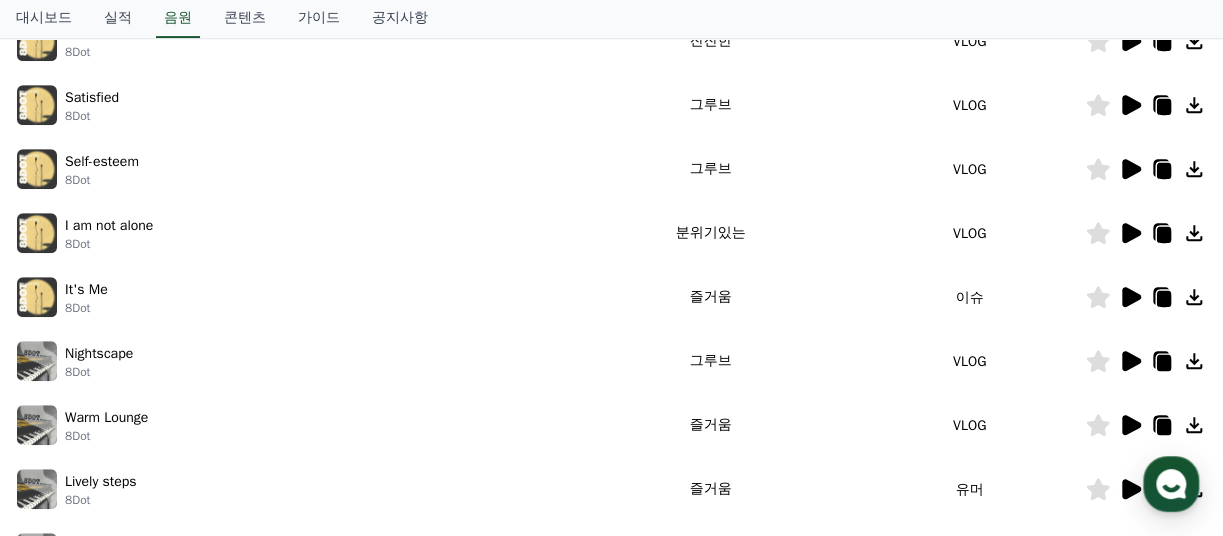 scroll, scrollTop: 499, scrollLeft: 0, axis: vertical 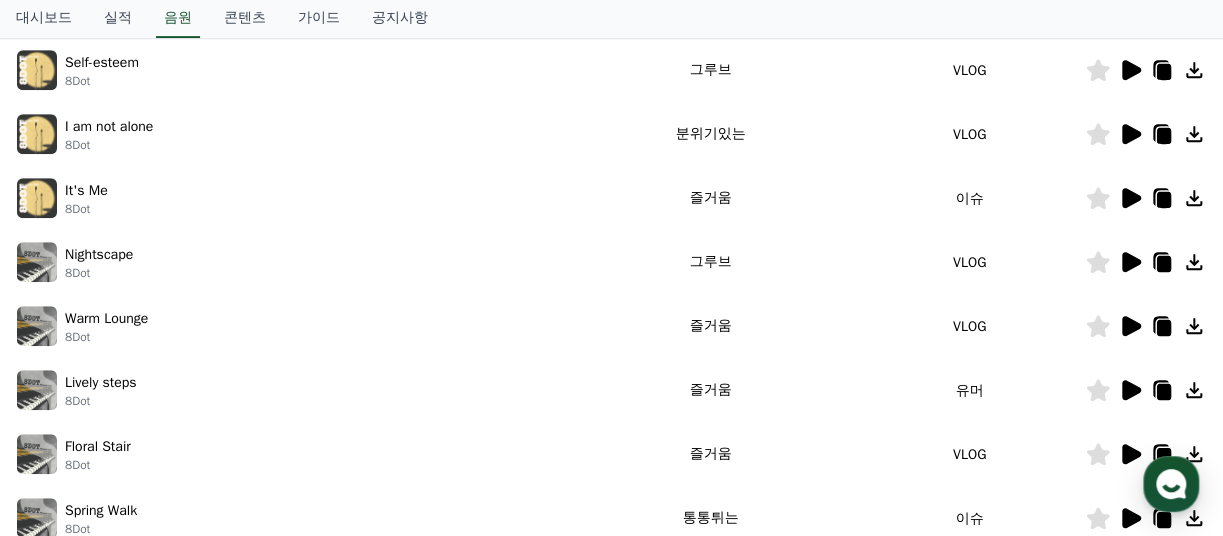 click 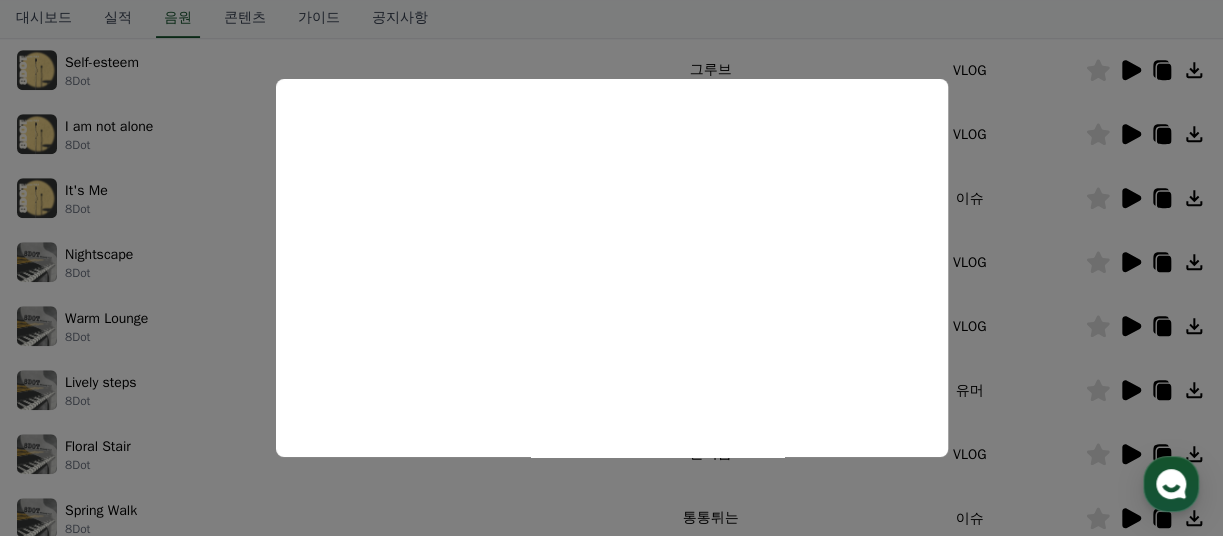 click at bounding box center (611, 268) 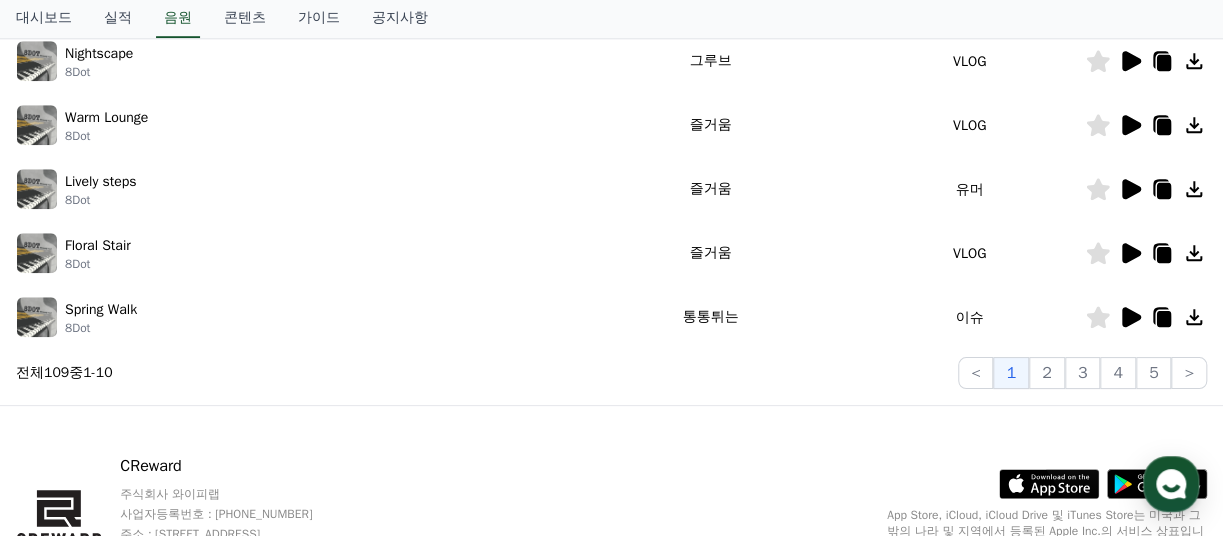 scroll, scrollTop: 600, scrollLeft: 0, axis: vertical 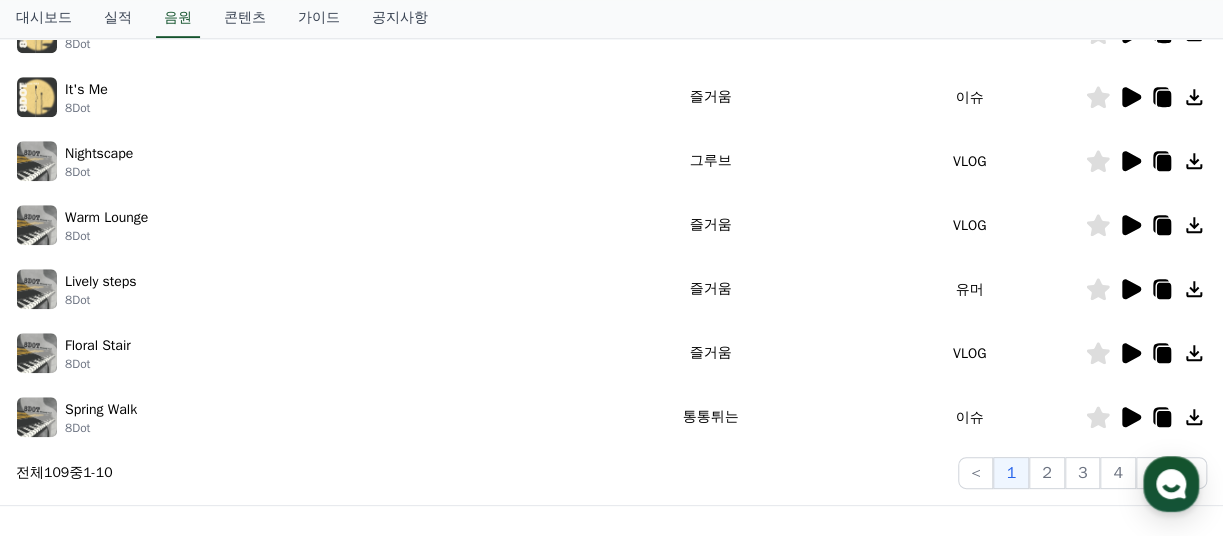 click 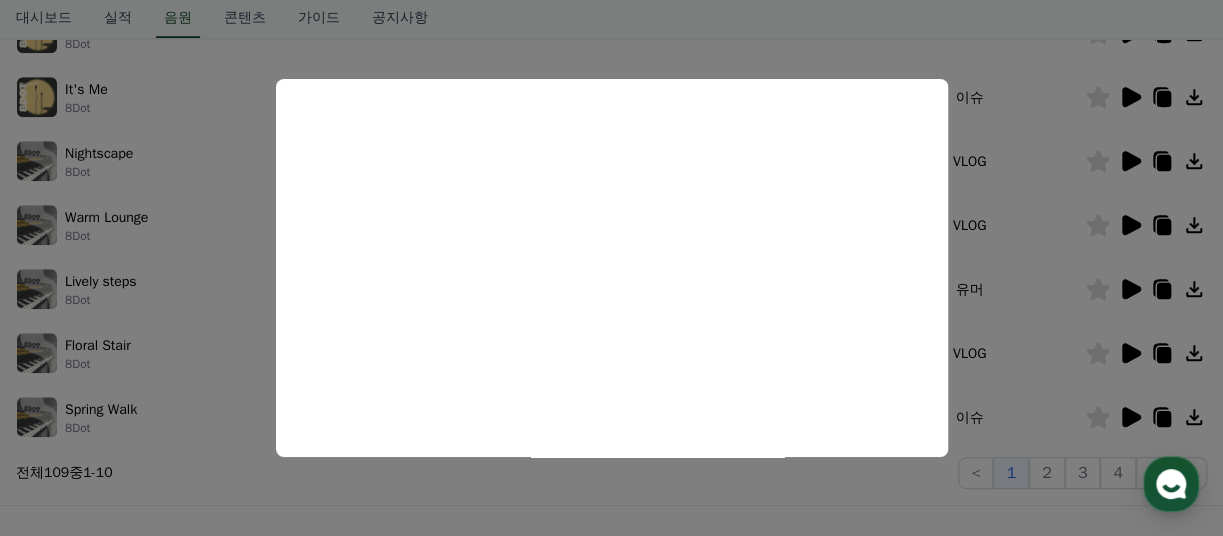 click at bounding box center [611, 268] 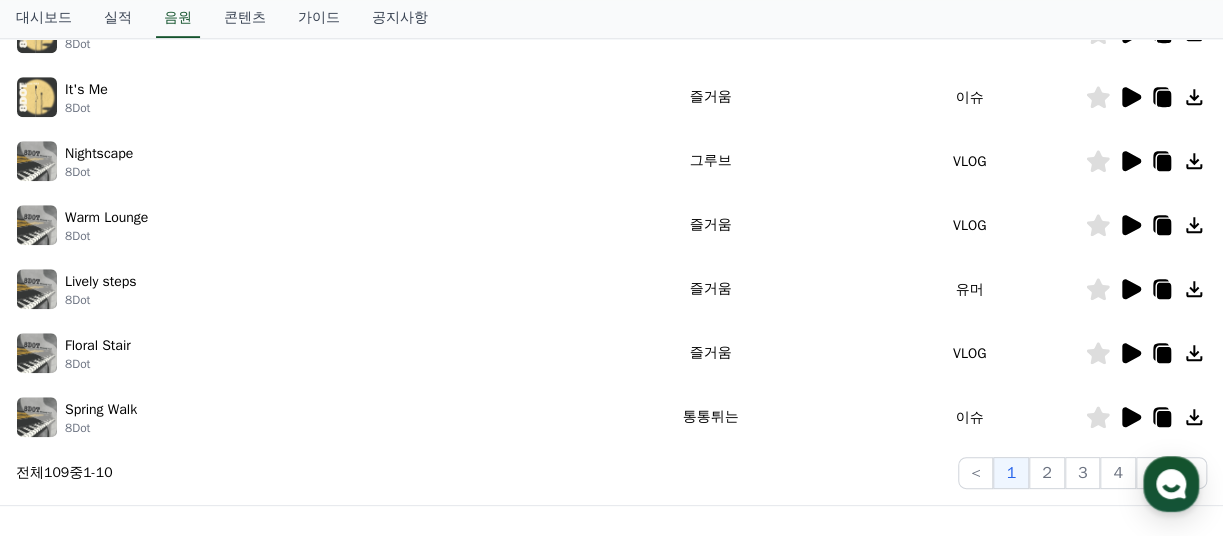 click 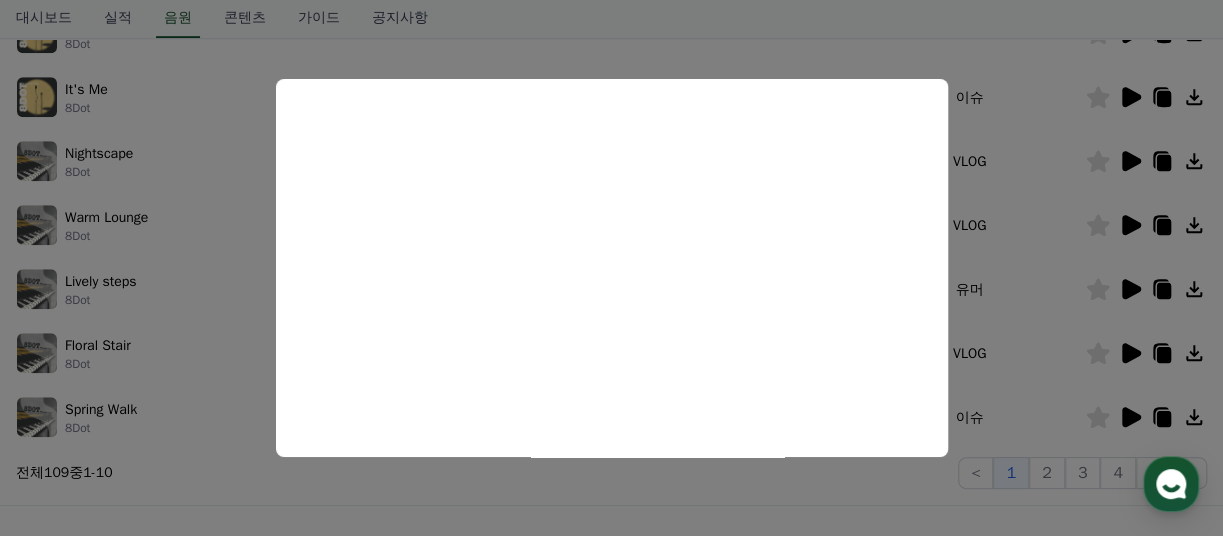click at bounding box center [611, 268] 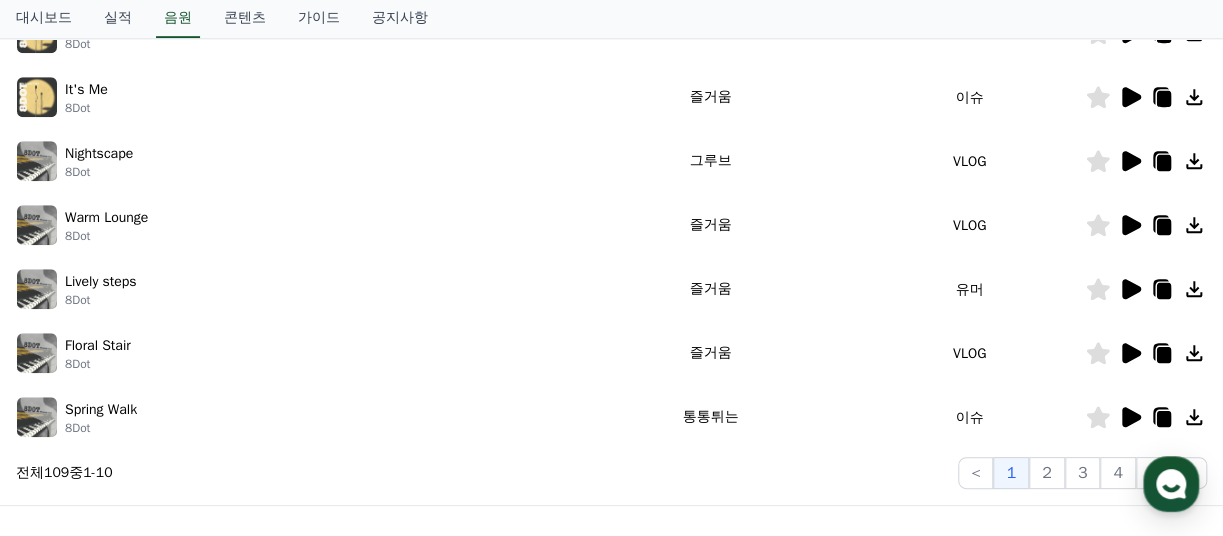 click 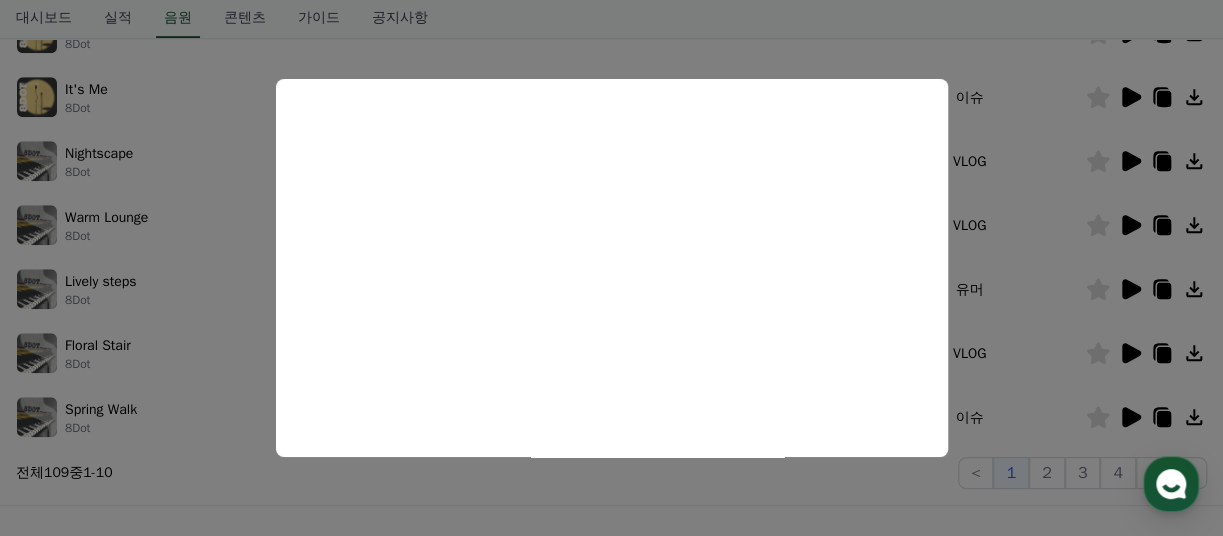click at bounding box center (611, 268) 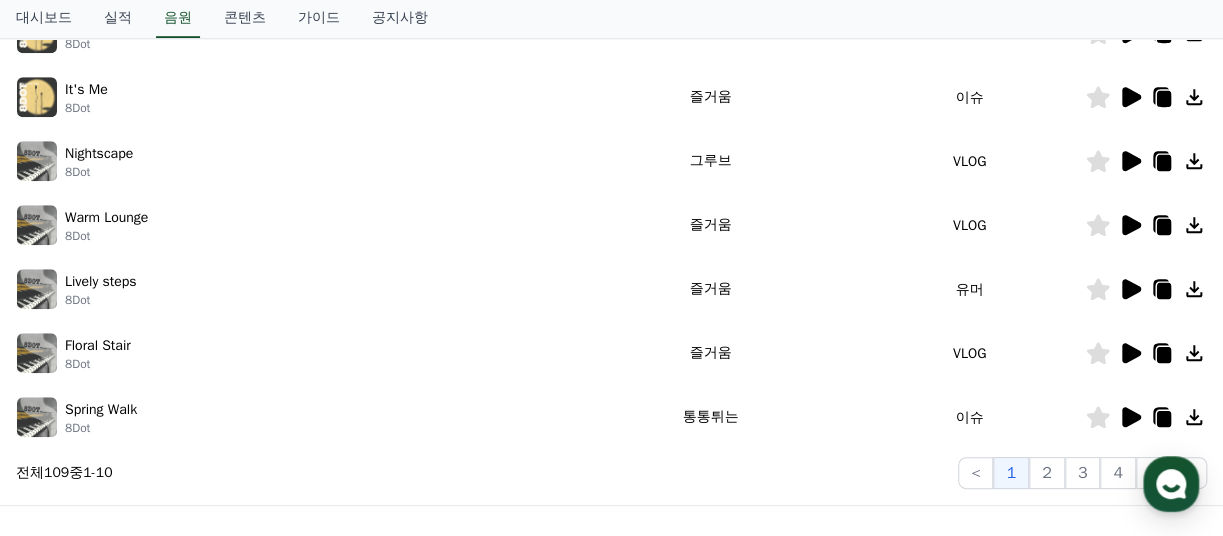click 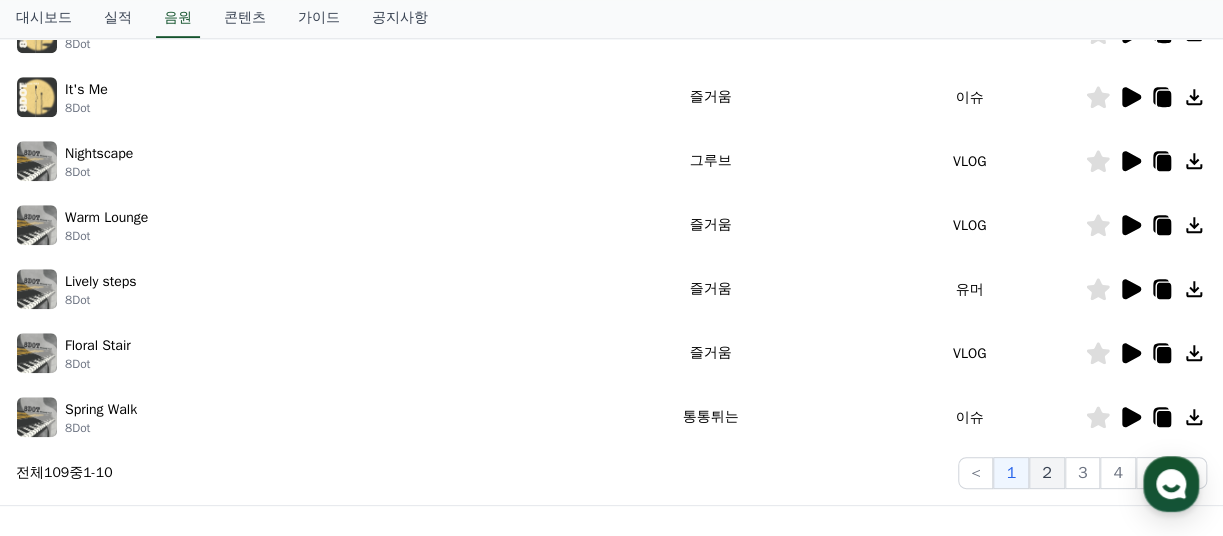 click on "2" 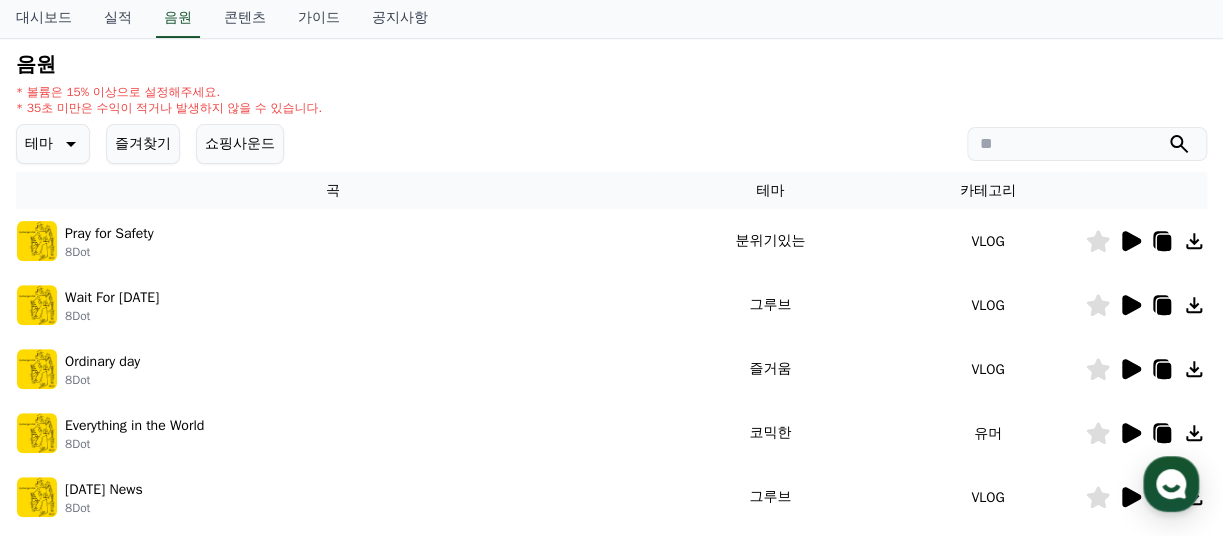 scroll, scrollTop: 299, scrollLeft: 0, axis: vertical 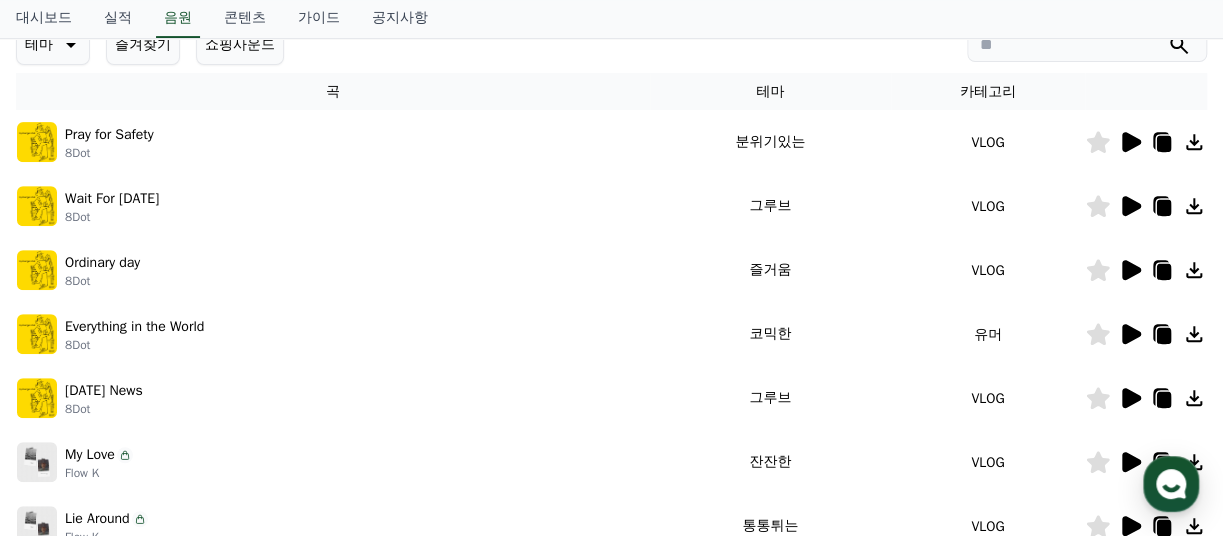 click 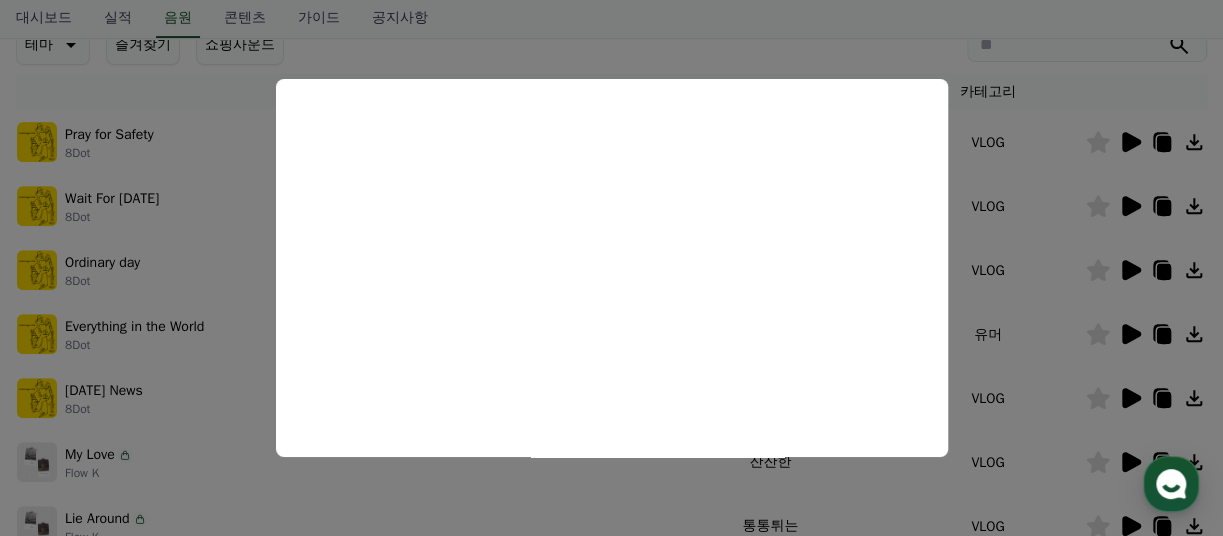 click at bounding box center [611, 268] 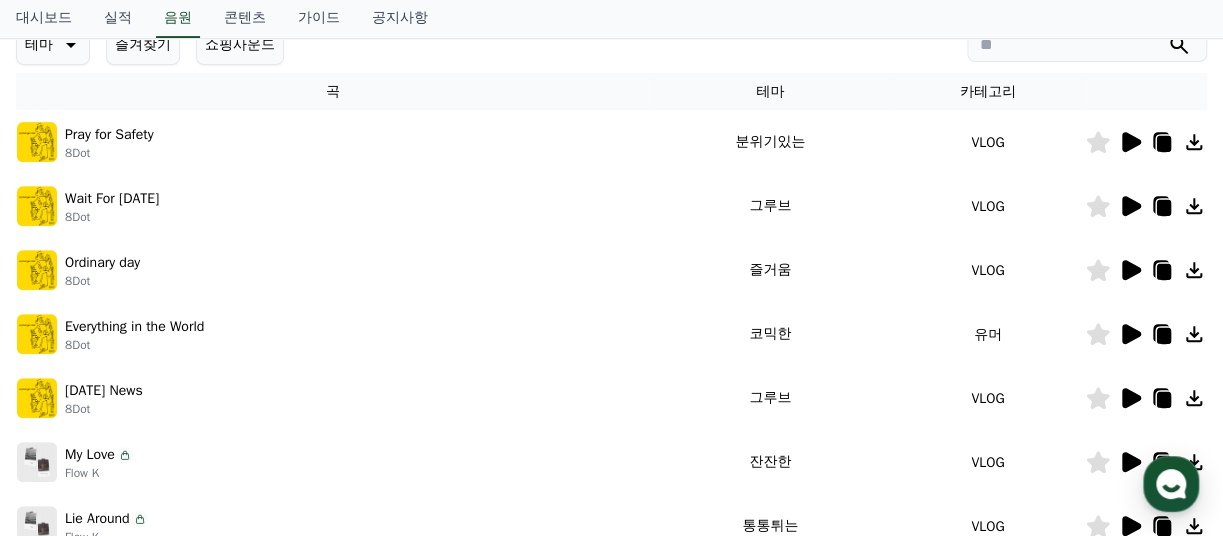 click 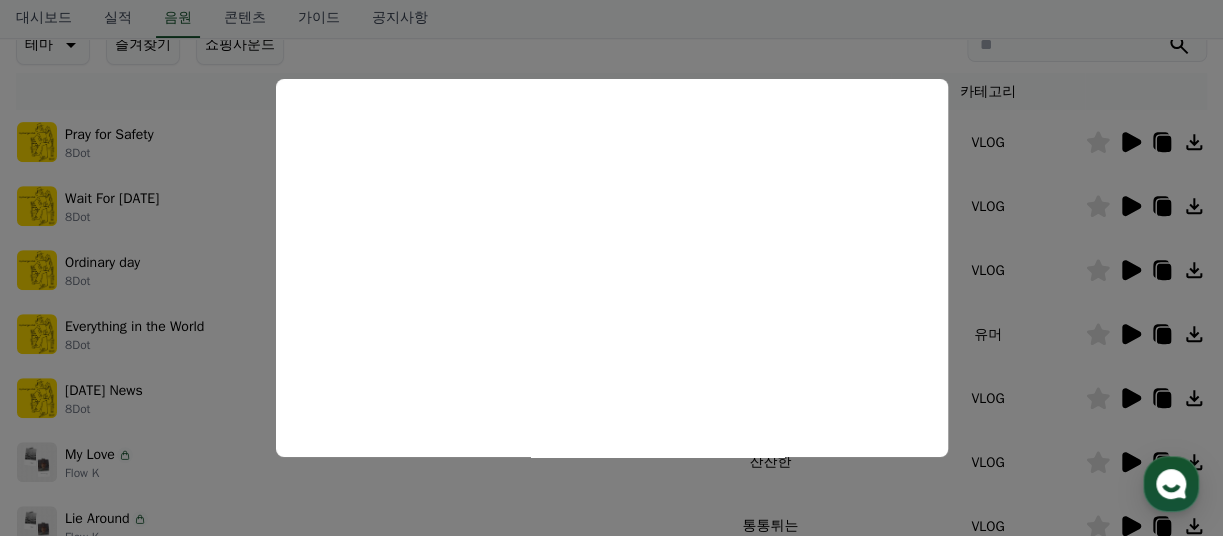 click at bounding box center (611, 268) 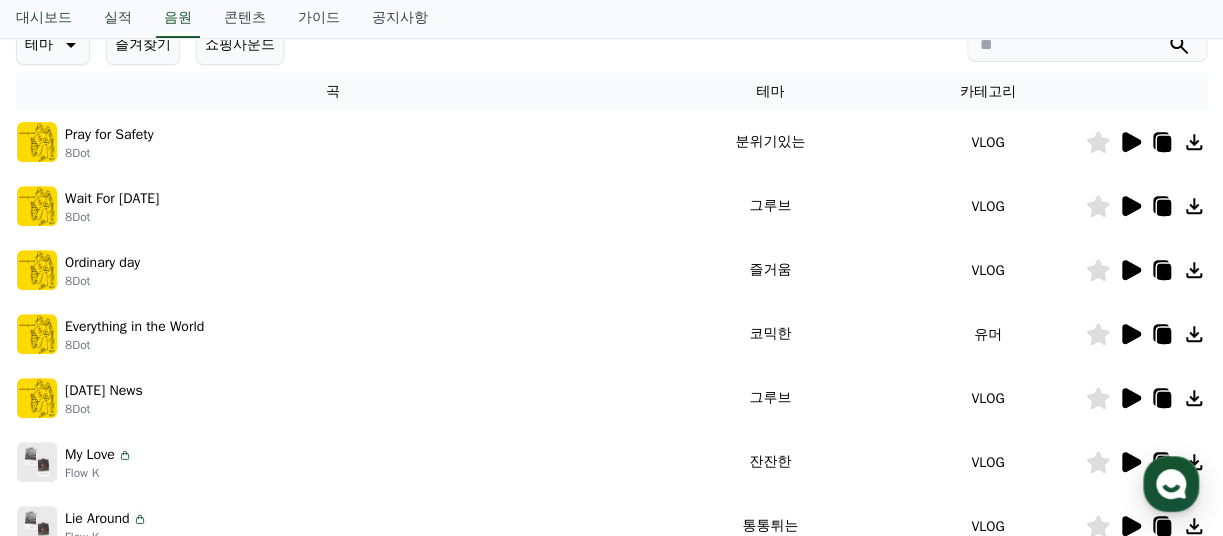 click 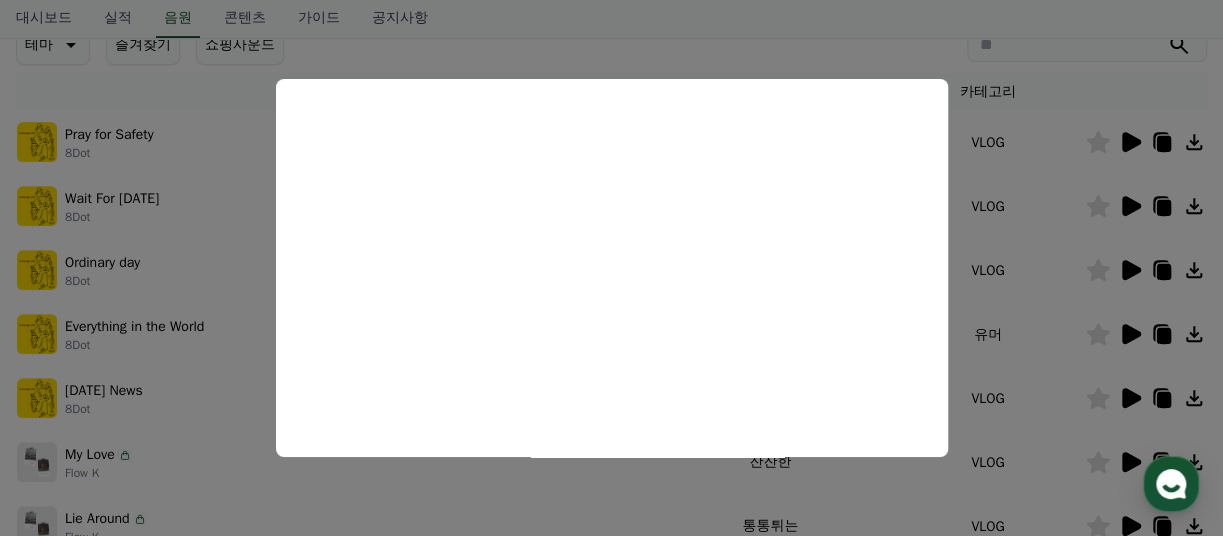 click at bounding box center [611, 268] 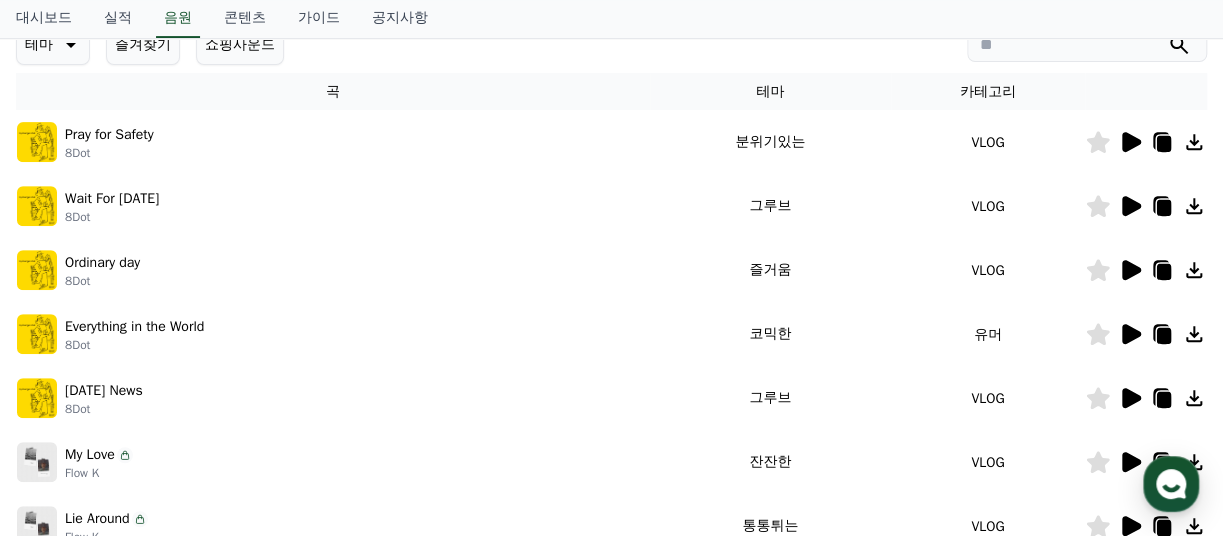 click 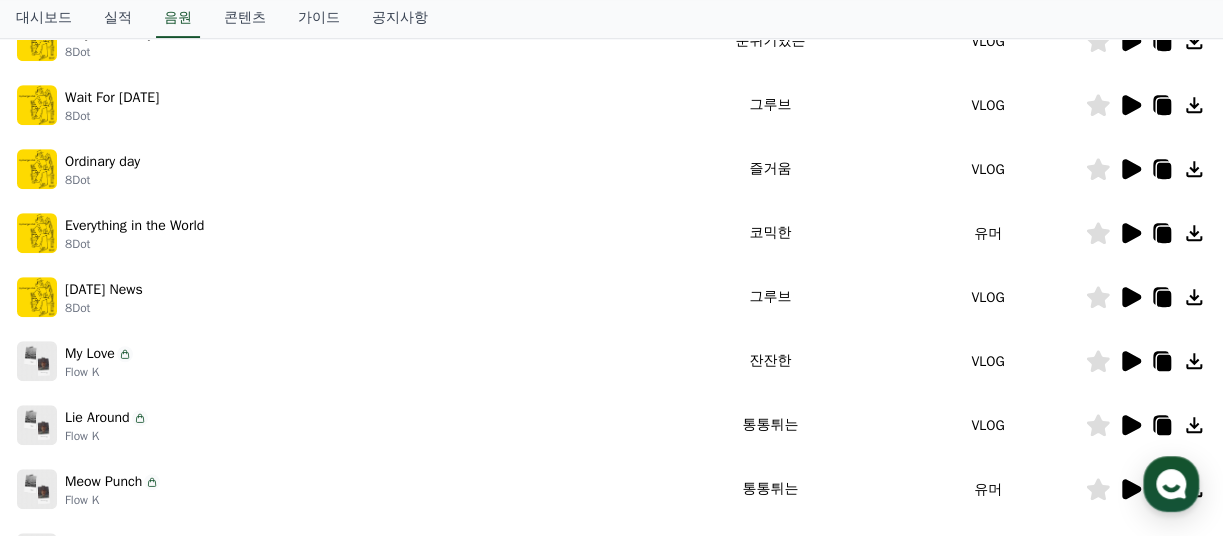 scroll, scrollTop: 499, scrollLeft: 0, axis: vertical 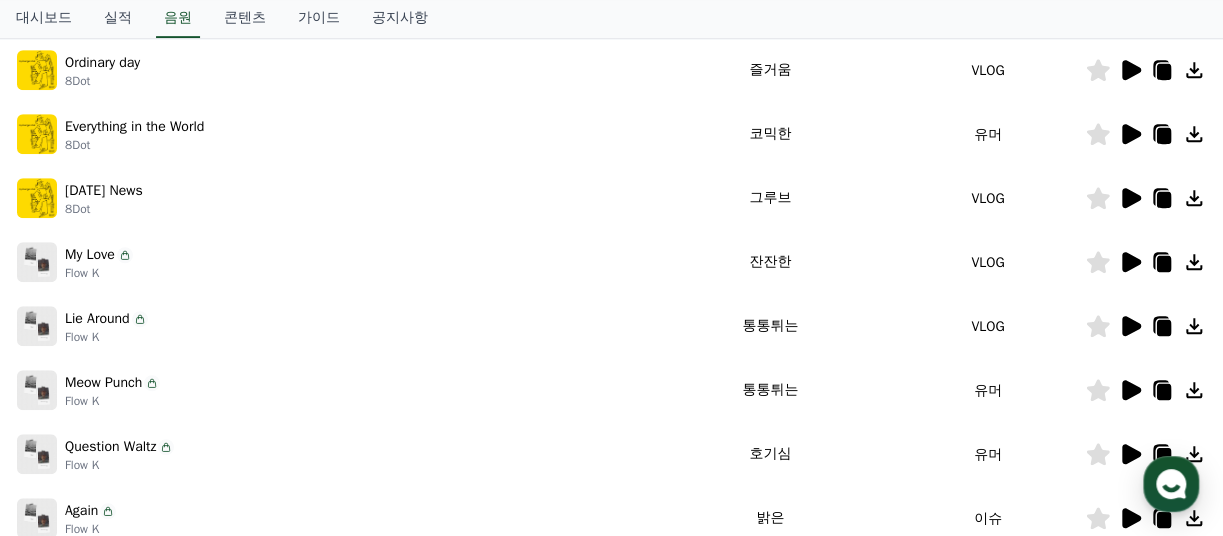 click on "밝은" at bounding box center (770, 518) 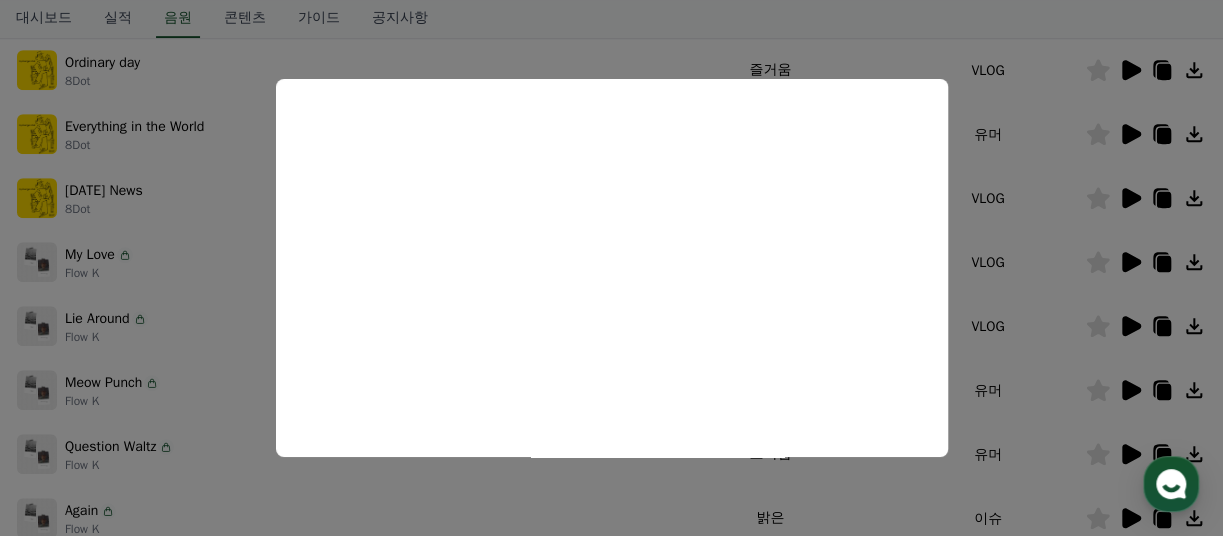 click at bounding box center [611, 268] 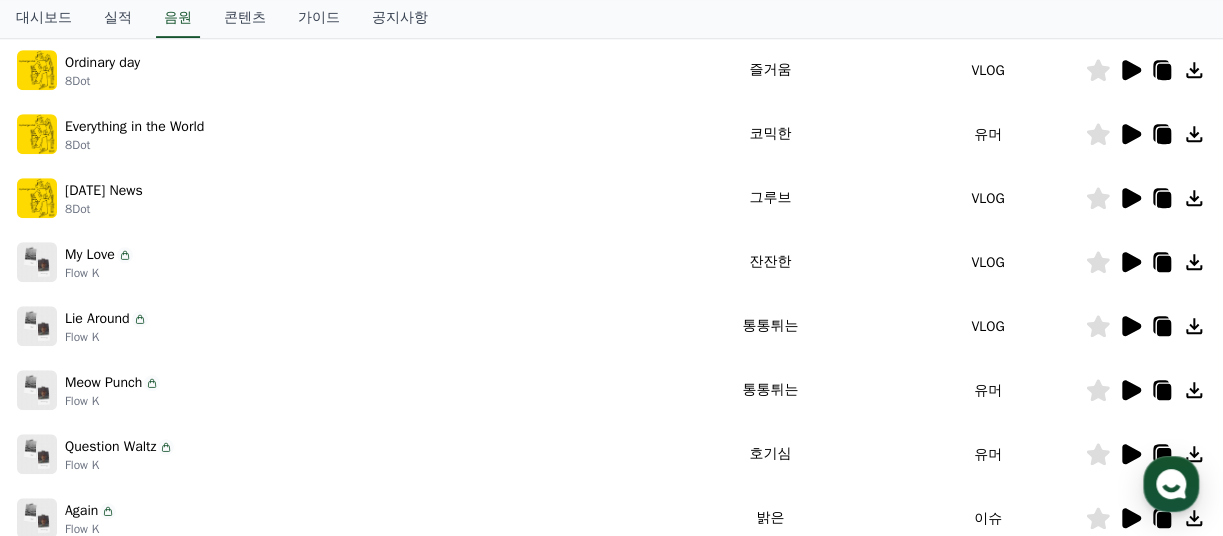 scroll, scrollTop: 700, scrollLeft: 0, axis: vertical 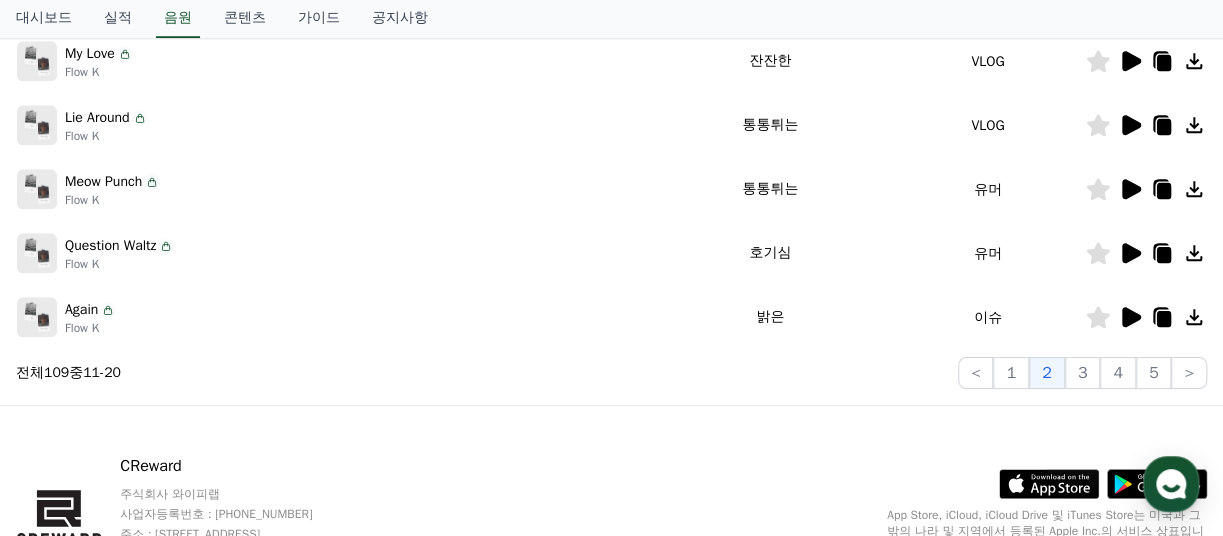 click 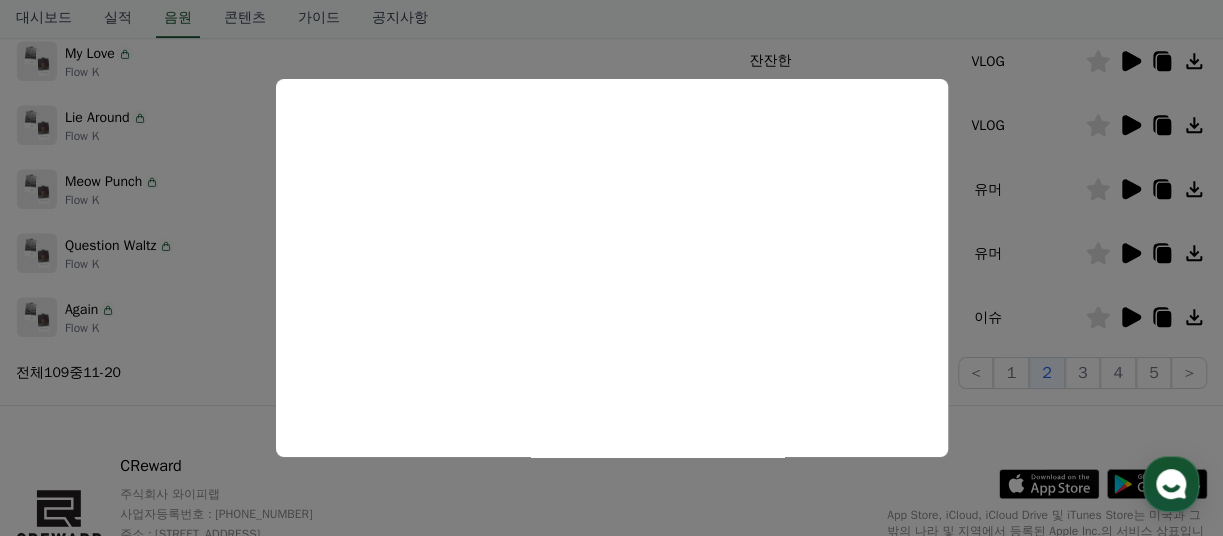click at bounding box center (611, 268) 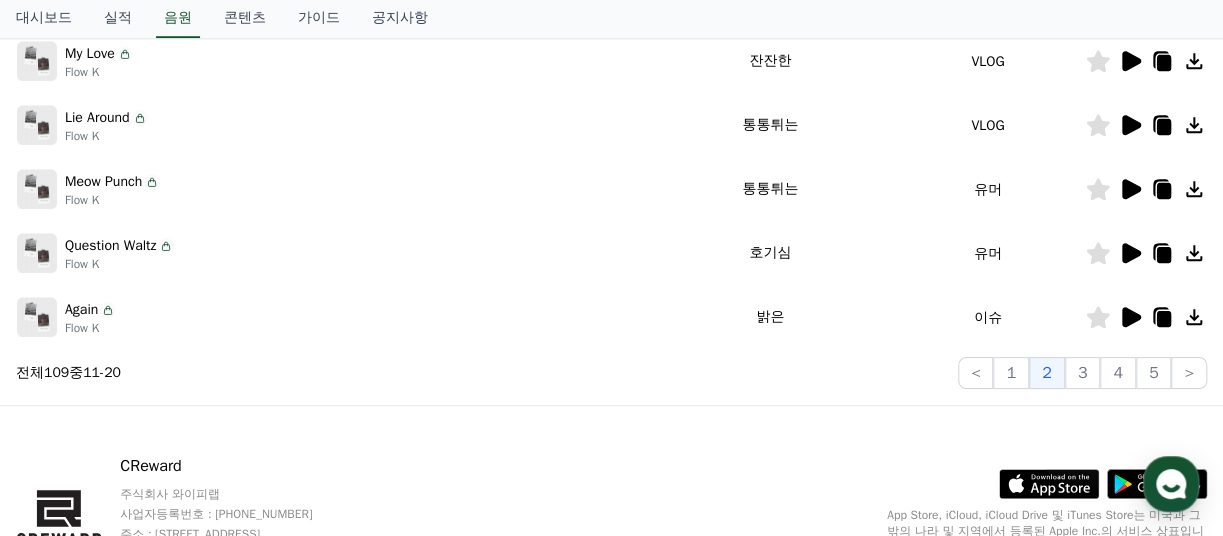 click 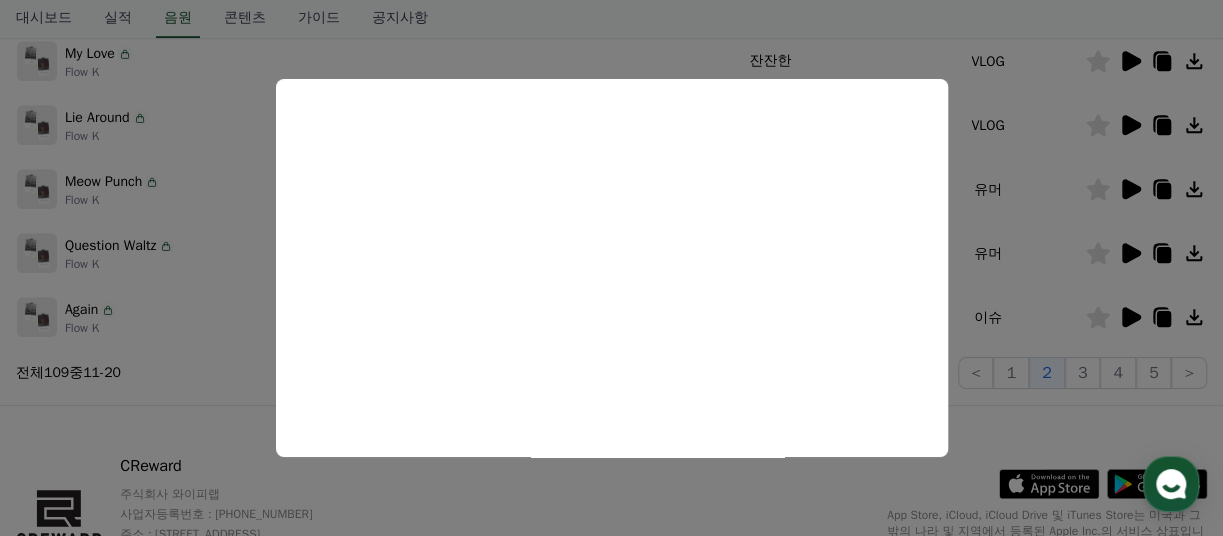 click at bounding box center [611, 268] 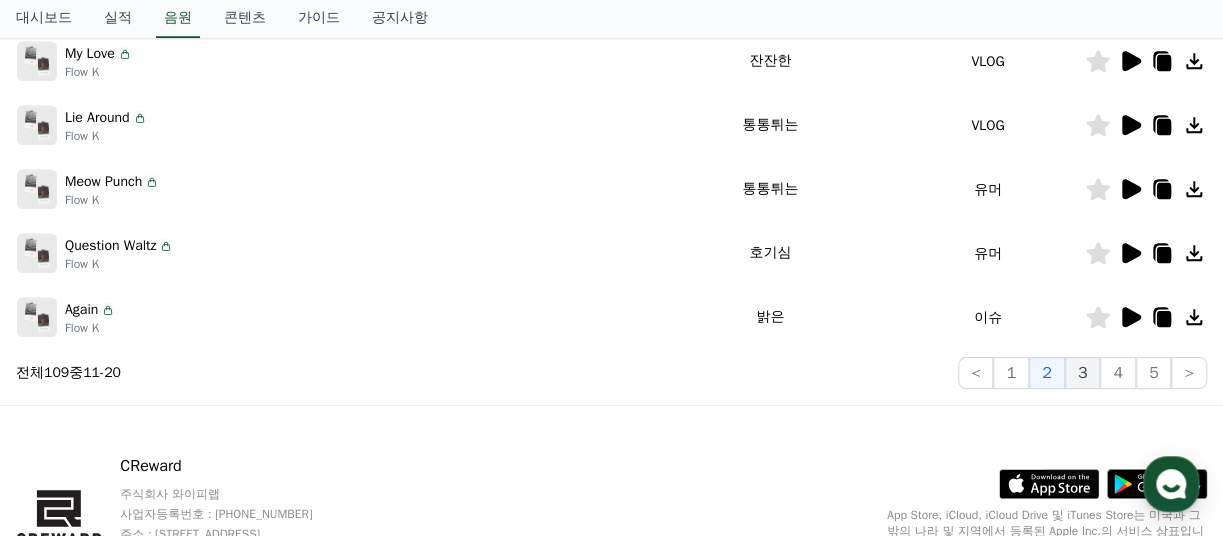 click on "3" 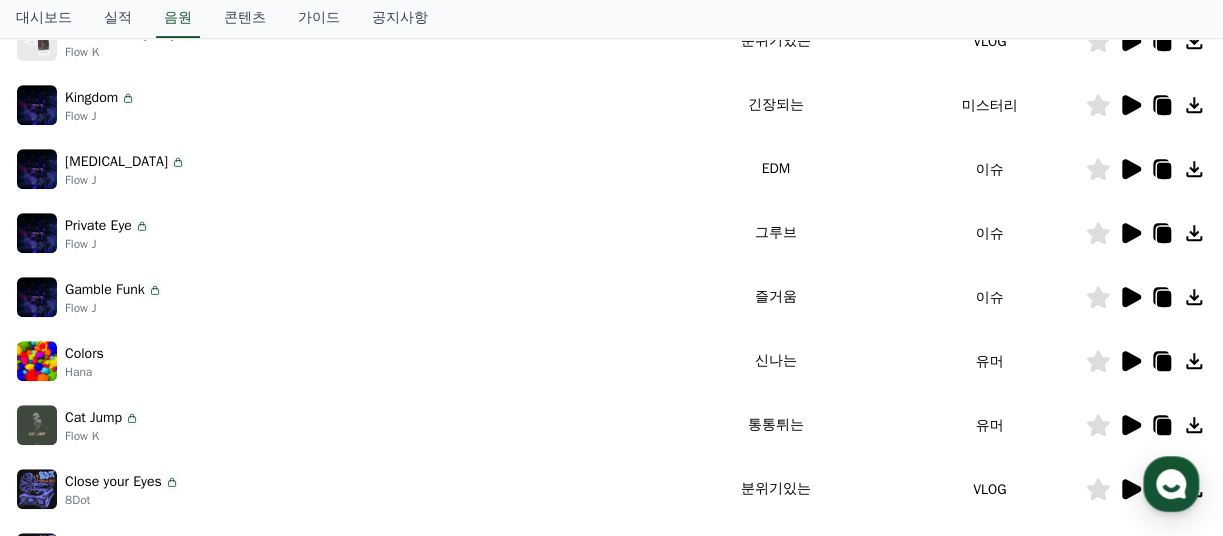 scroll, scrollTop: 299, scrollLeft: 0, axis: vertical 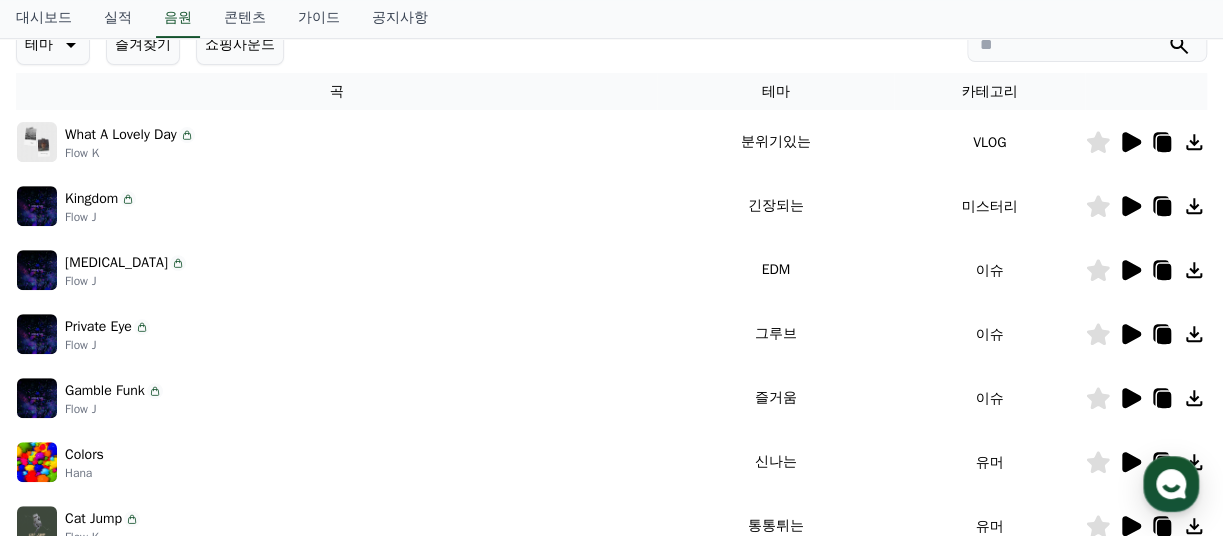 click 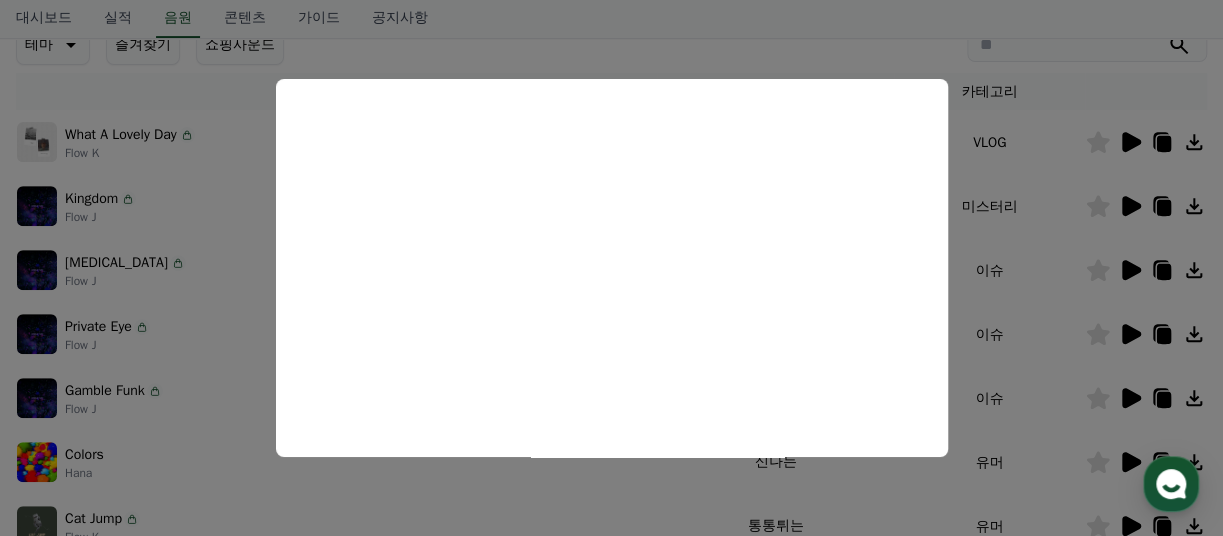 click at bounding box center [611, 268] 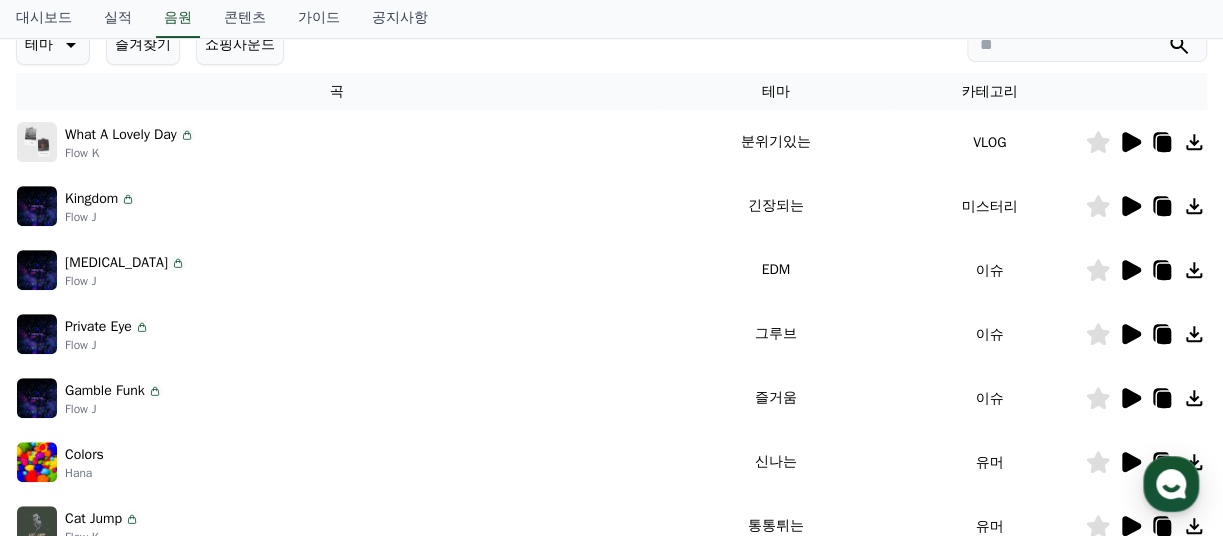 click 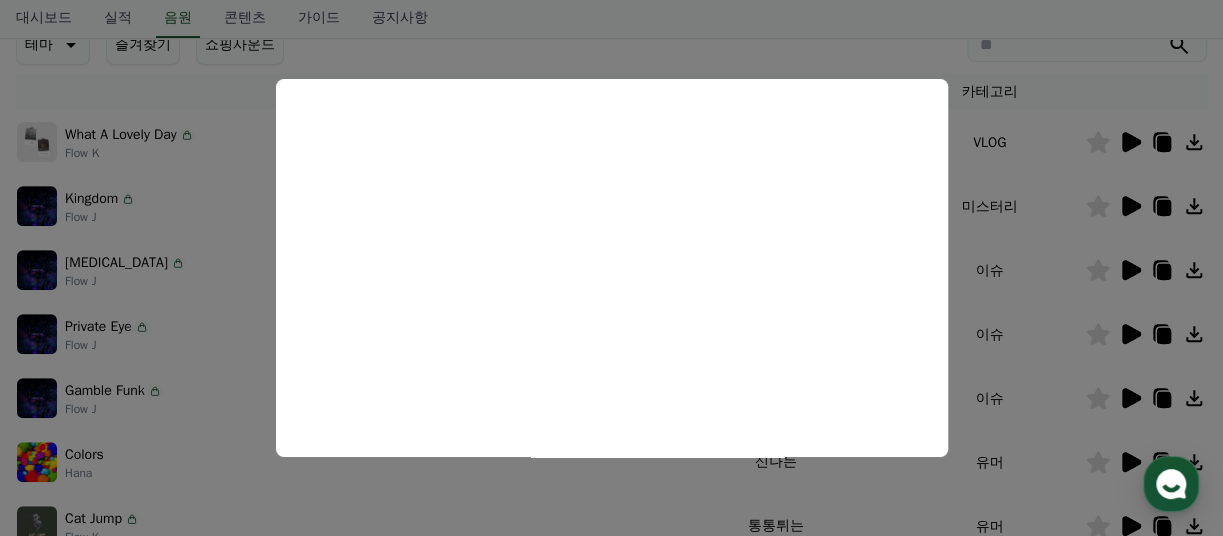 click at bounding box center (611, 268) 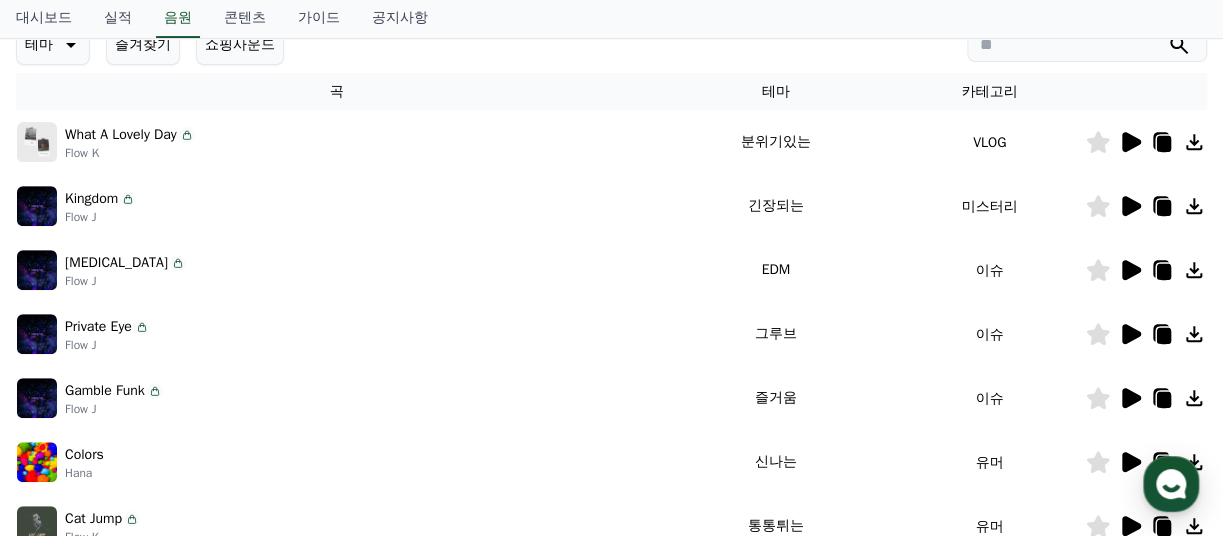 click 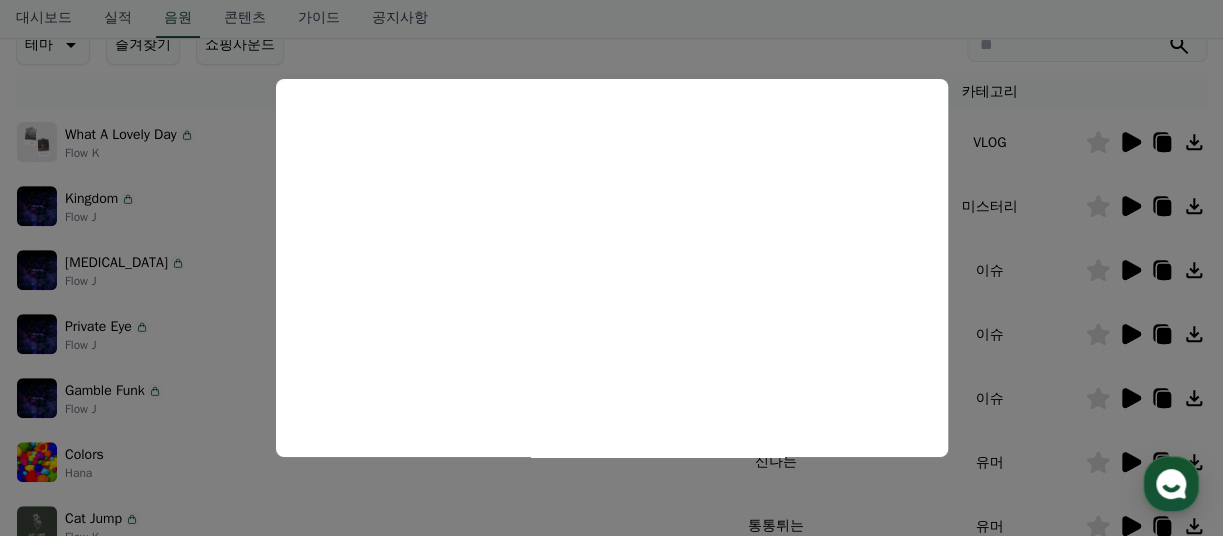 click at bounding box center (611, 268) 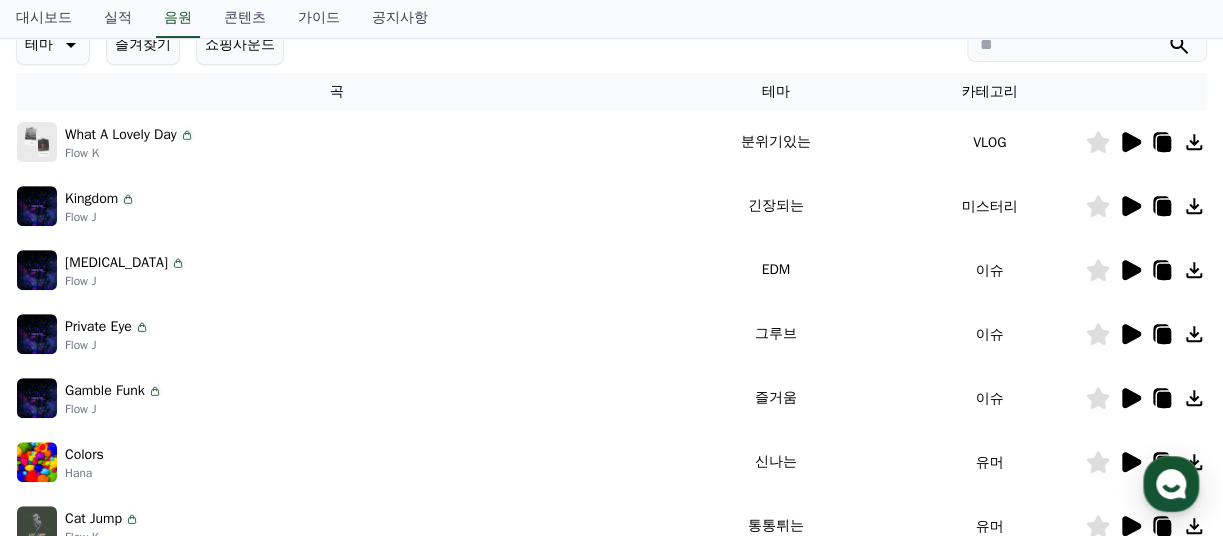 click 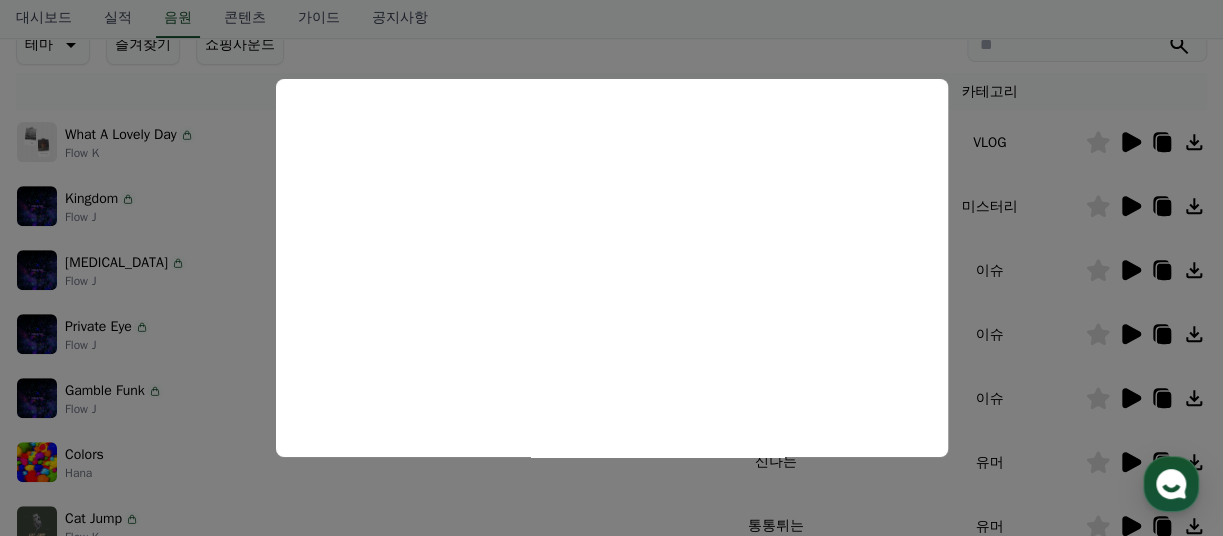 click at bounding box center [611, 268] 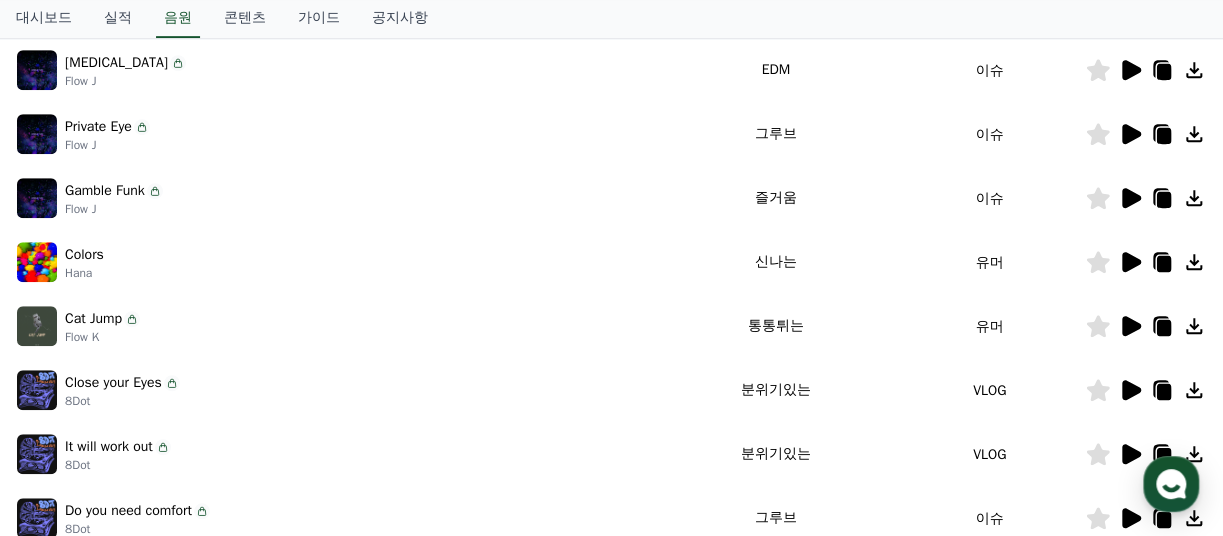scroll, scrollTop: 600, scrollLeft: 0, axis: vertical 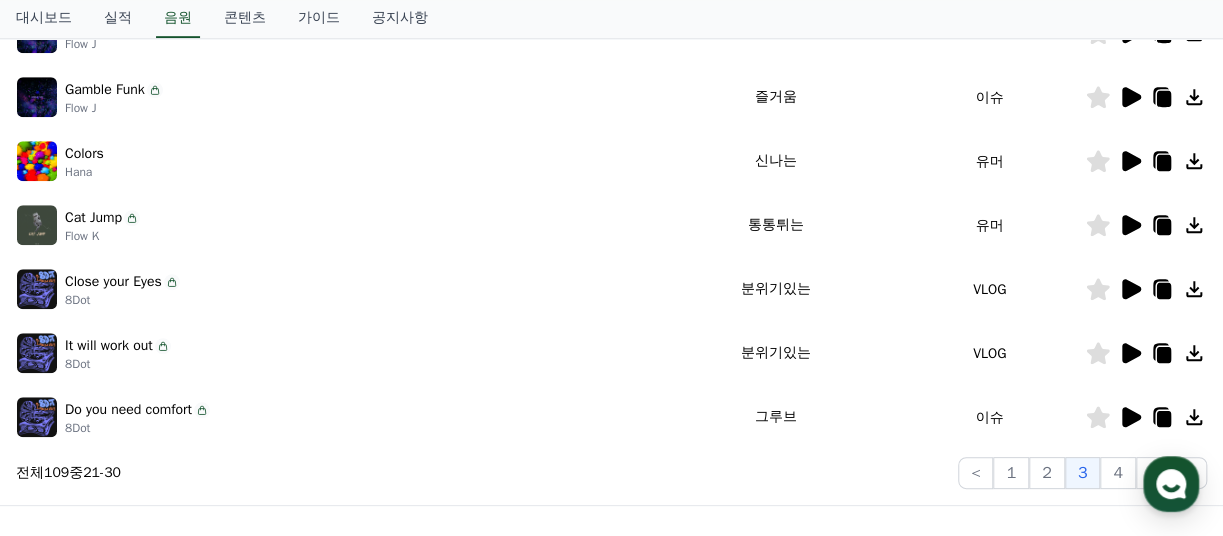 click 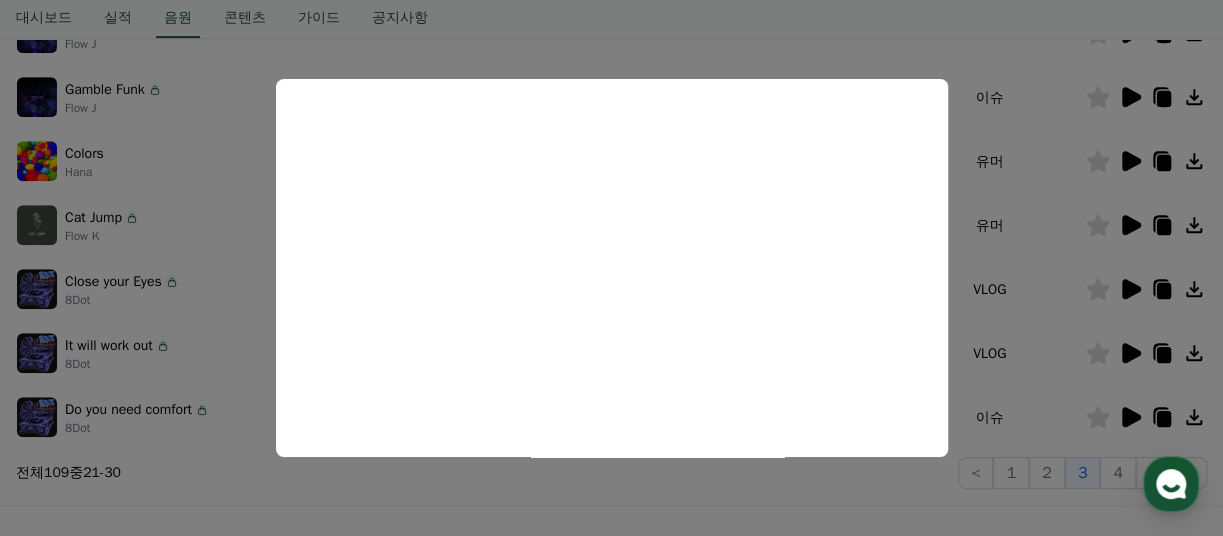 click at bounding box center (611, 268) 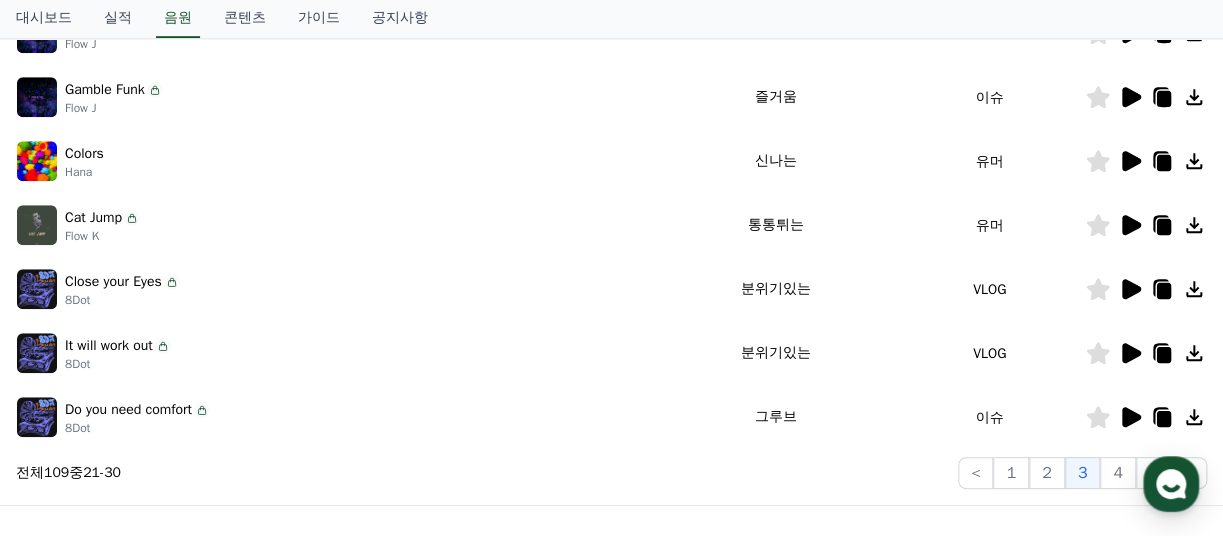 click 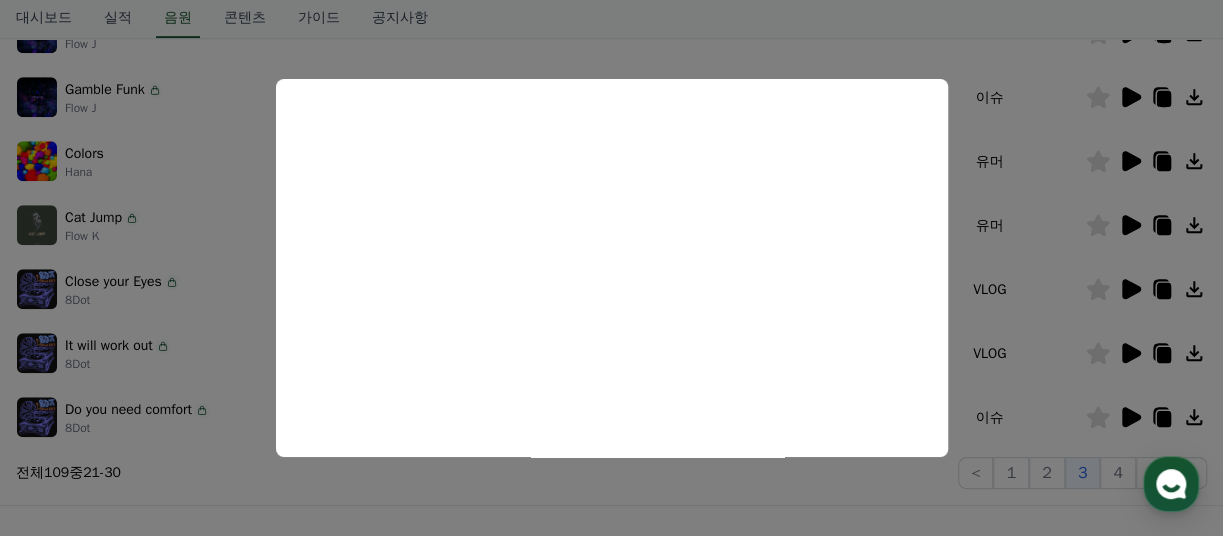 click at bounding box center (611, 268) 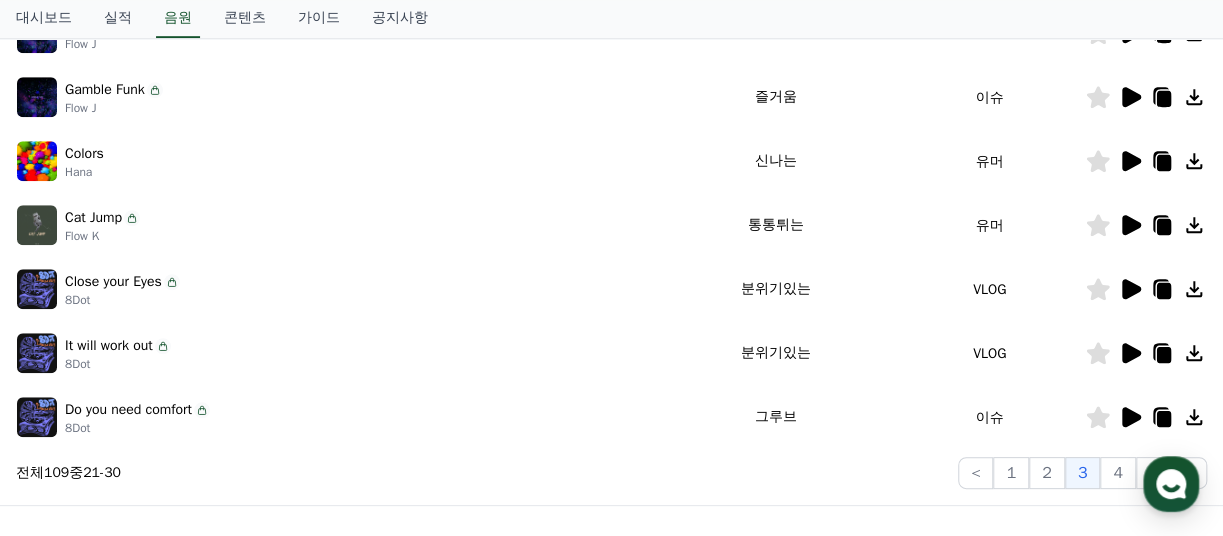click 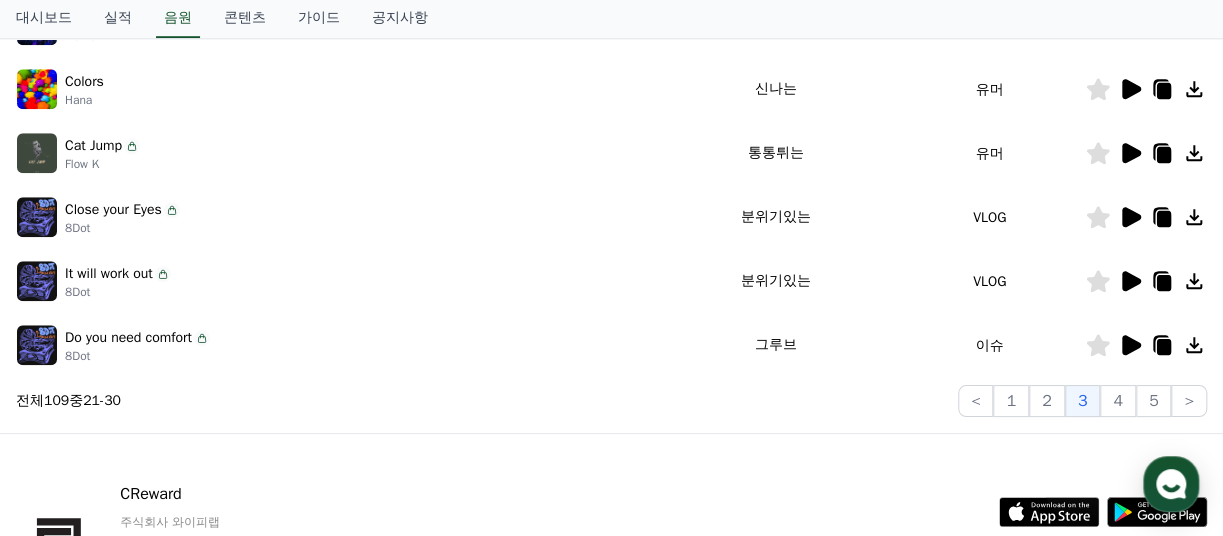 scroll, scrollTop: 690, scrollLeft: 0, axis: vertical 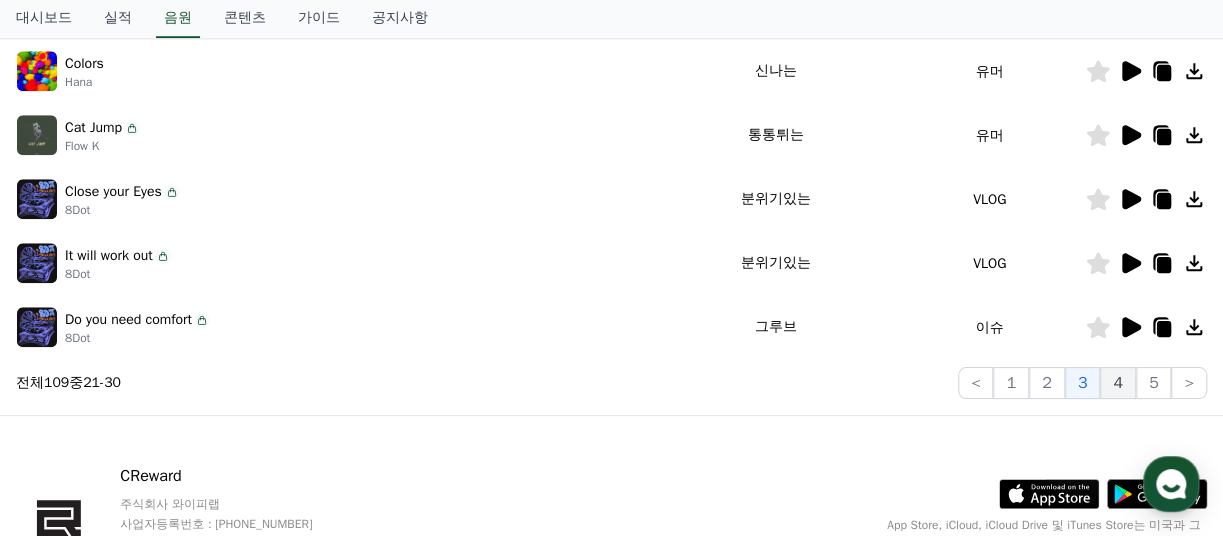 click on "4" 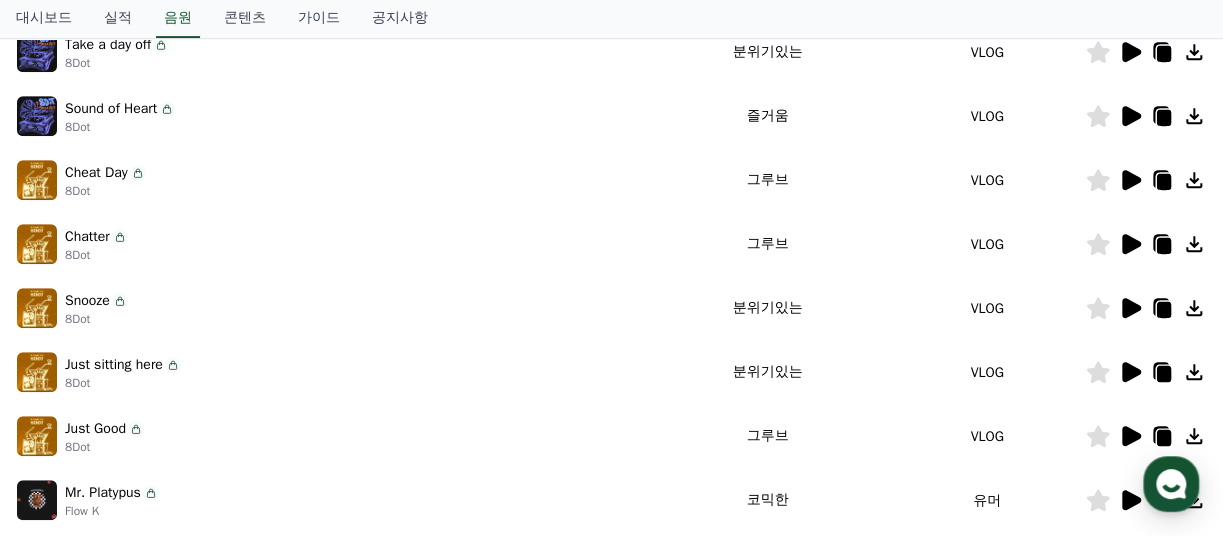 scroll, scrollTop: 489, scrollLeft: 0, axis: vertical 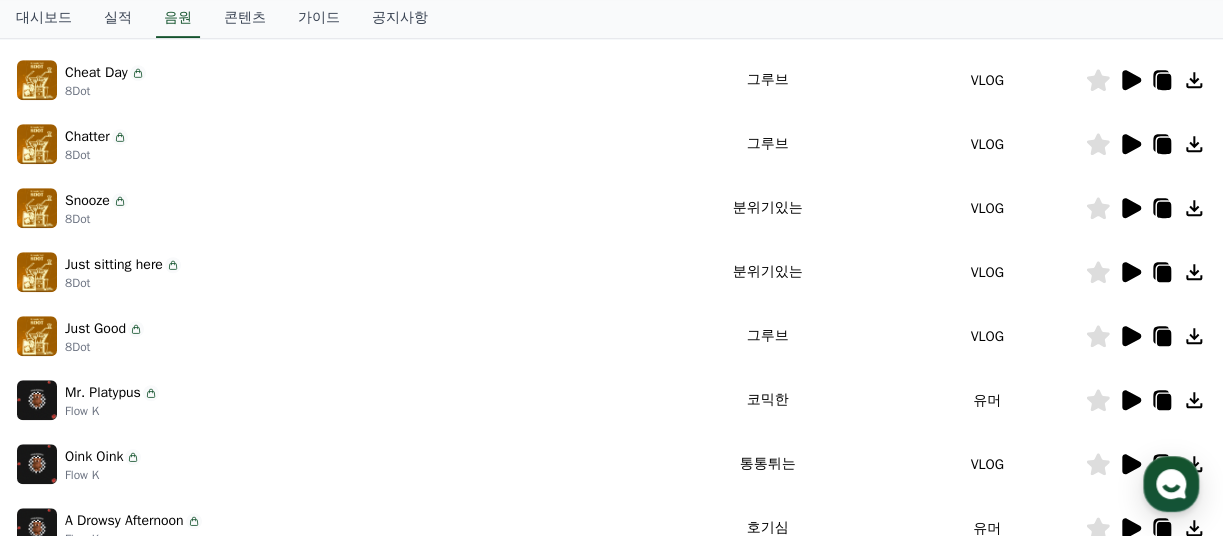 click 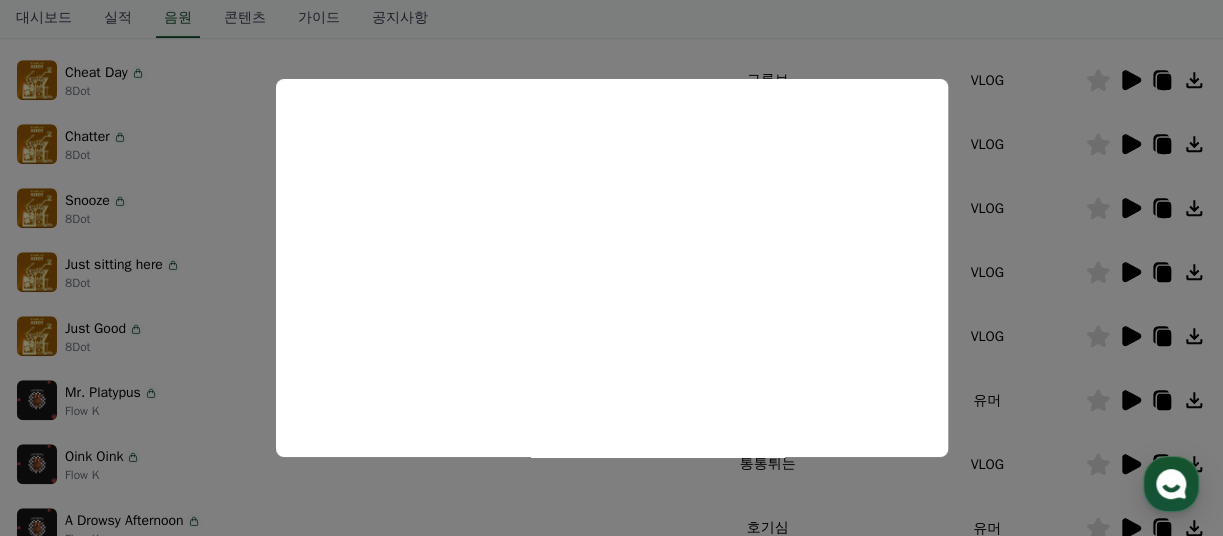 click at bounding box center [611, 268] 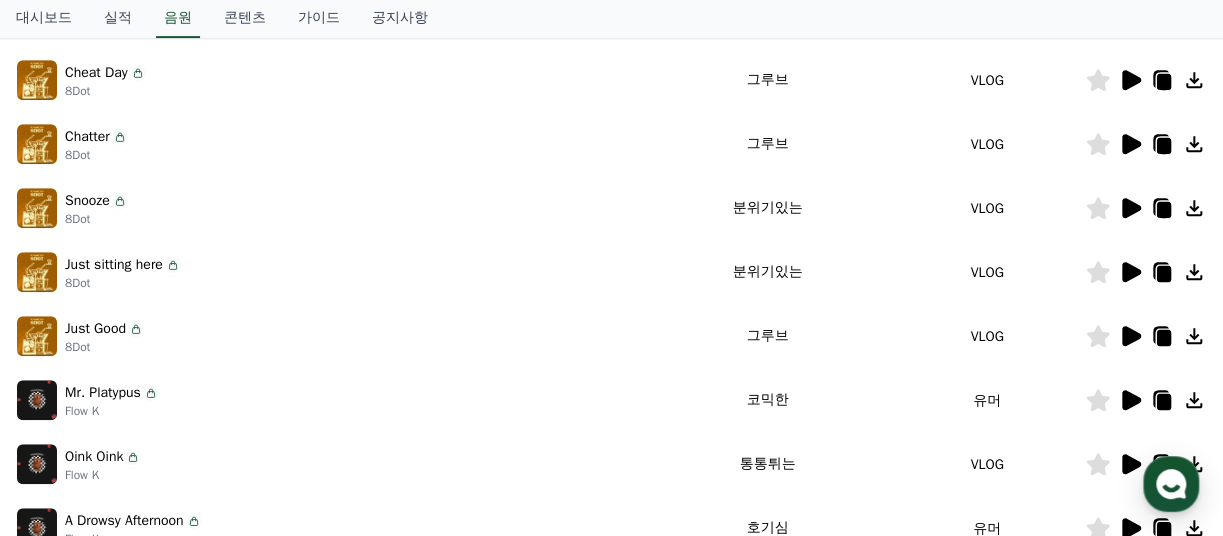 click 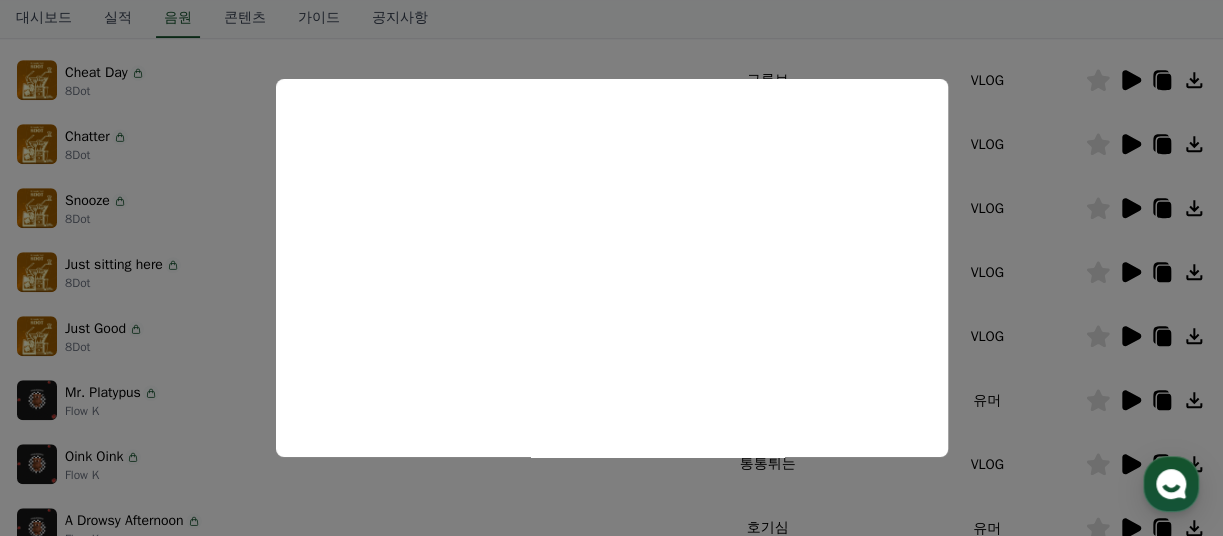 click at bounding box center (611, 268) 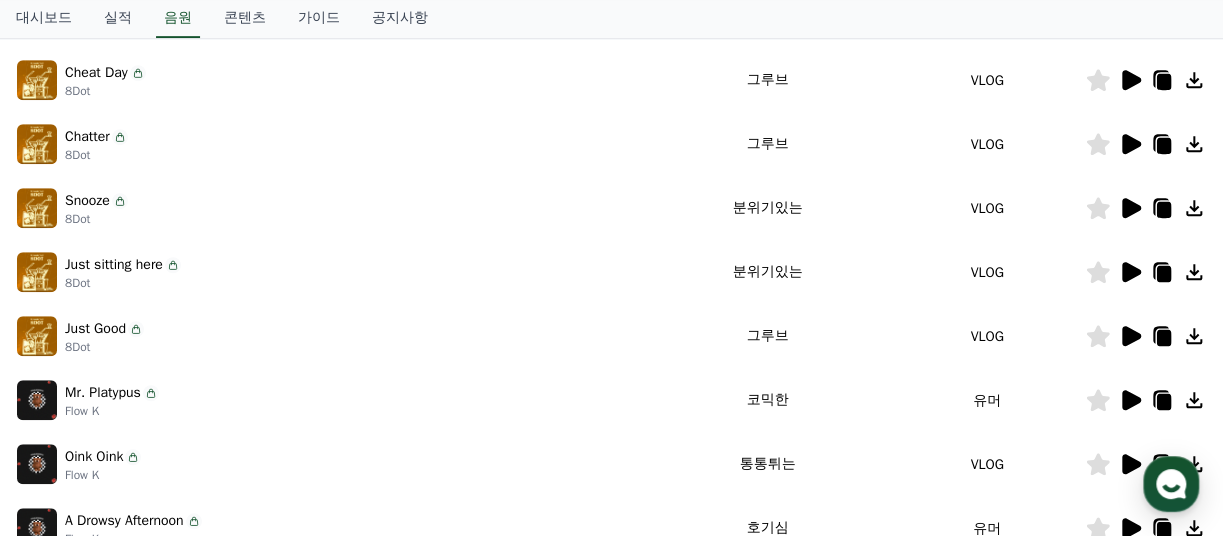 scroll, scrollTop: 589, scrollLeft: 0, axis: vertical 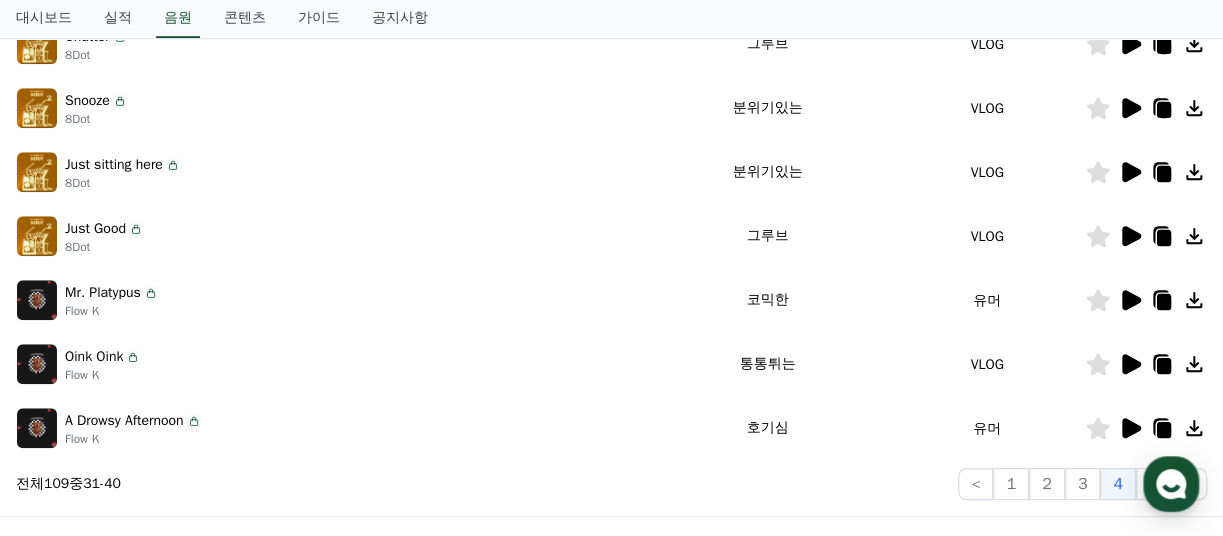 click 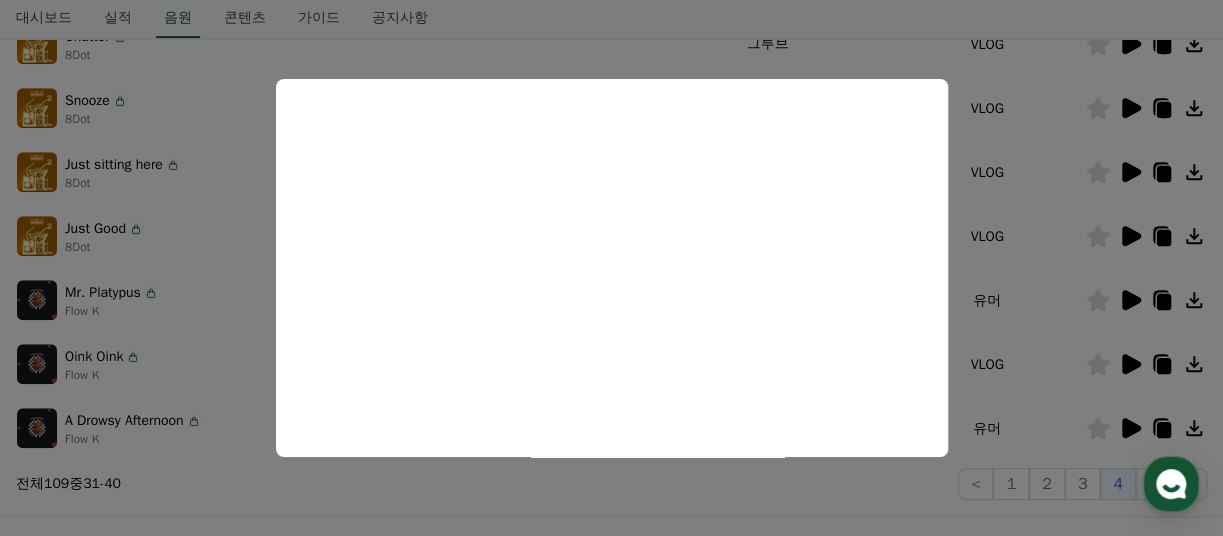 click at bounding box center (611, 268) 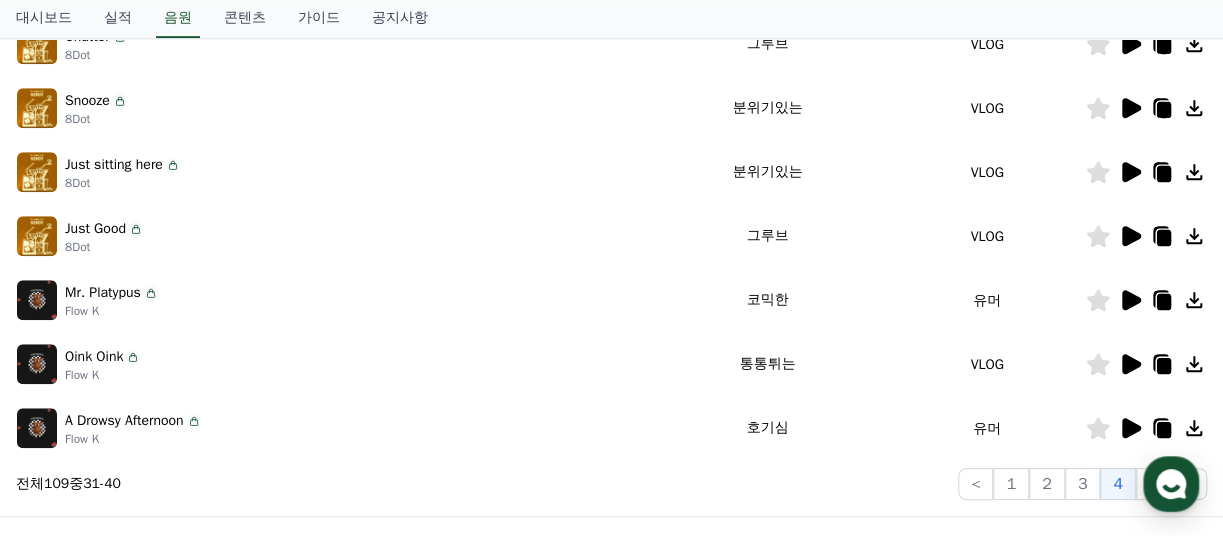 click 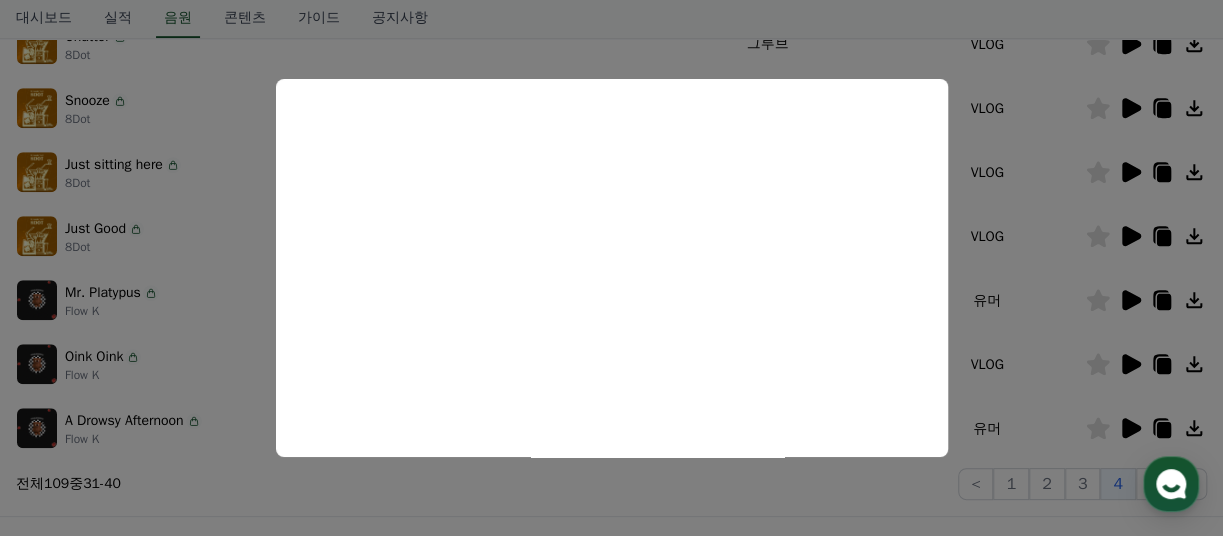 click at bounding box center (611, 268) 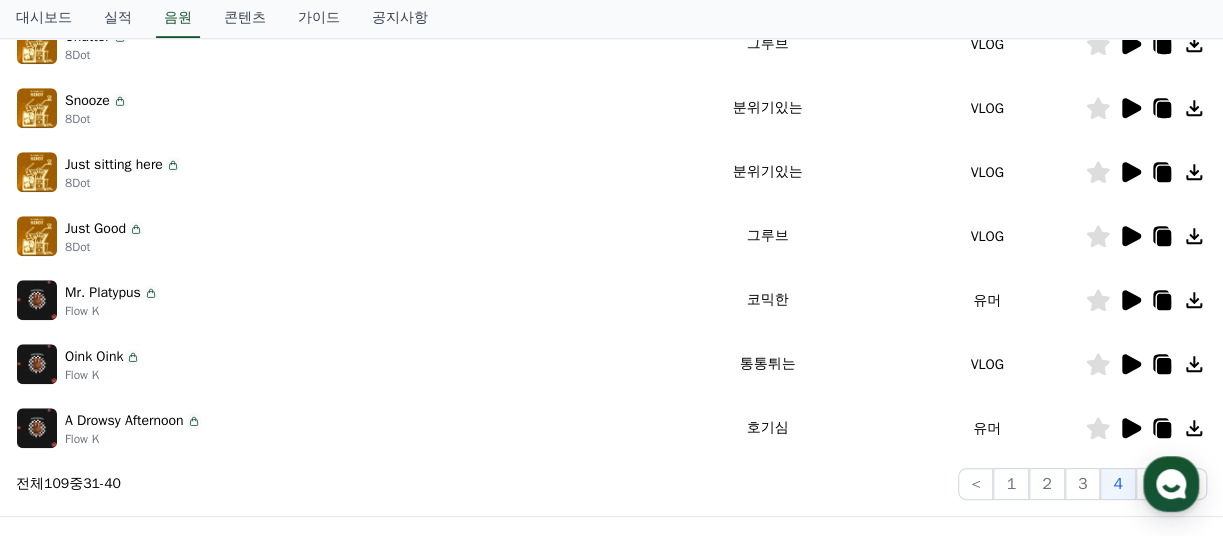 click 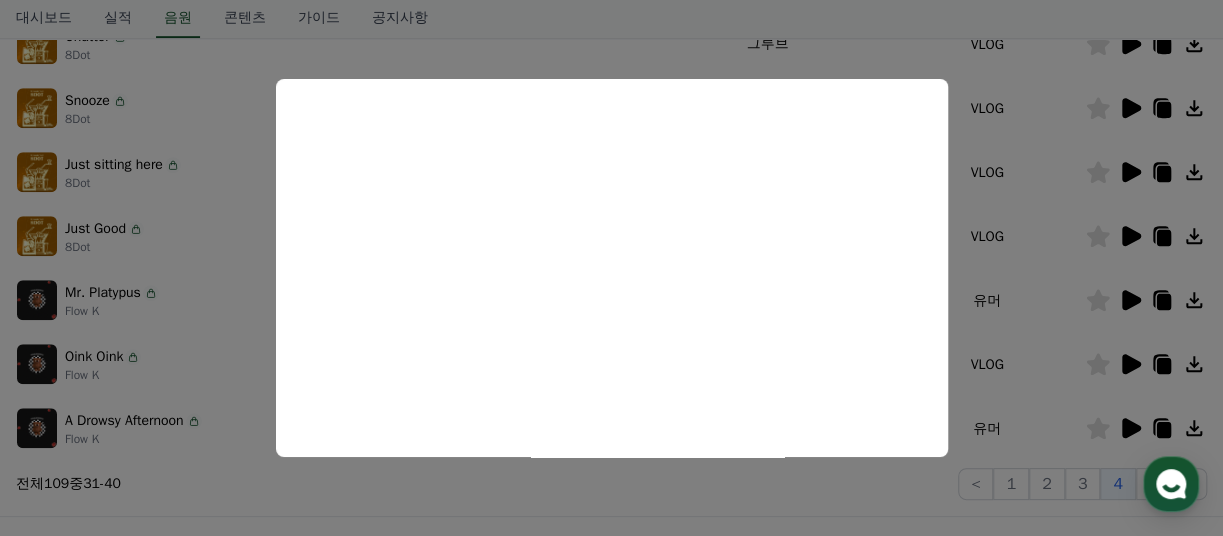 click at bounding box center (611, 268) 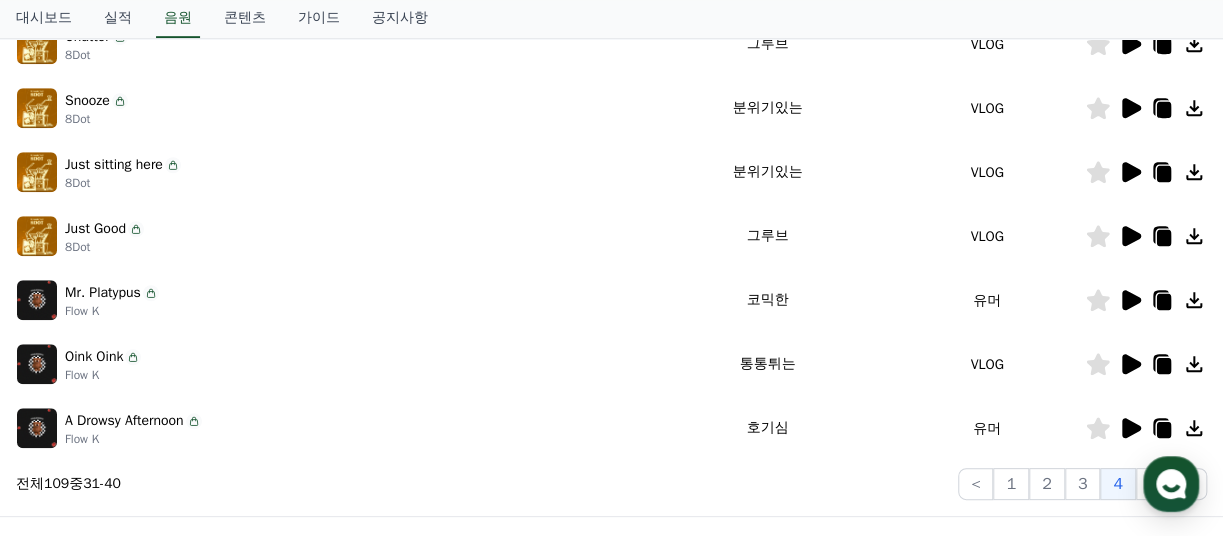 click 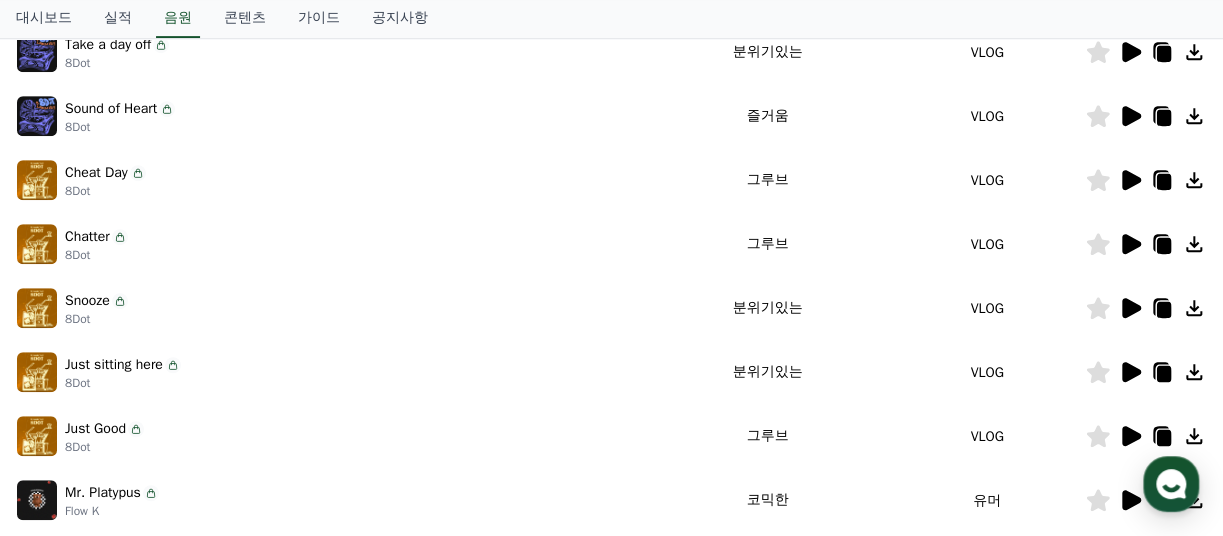 scroll, scrollTop: 0, scrollLeft: 0, axis: both 